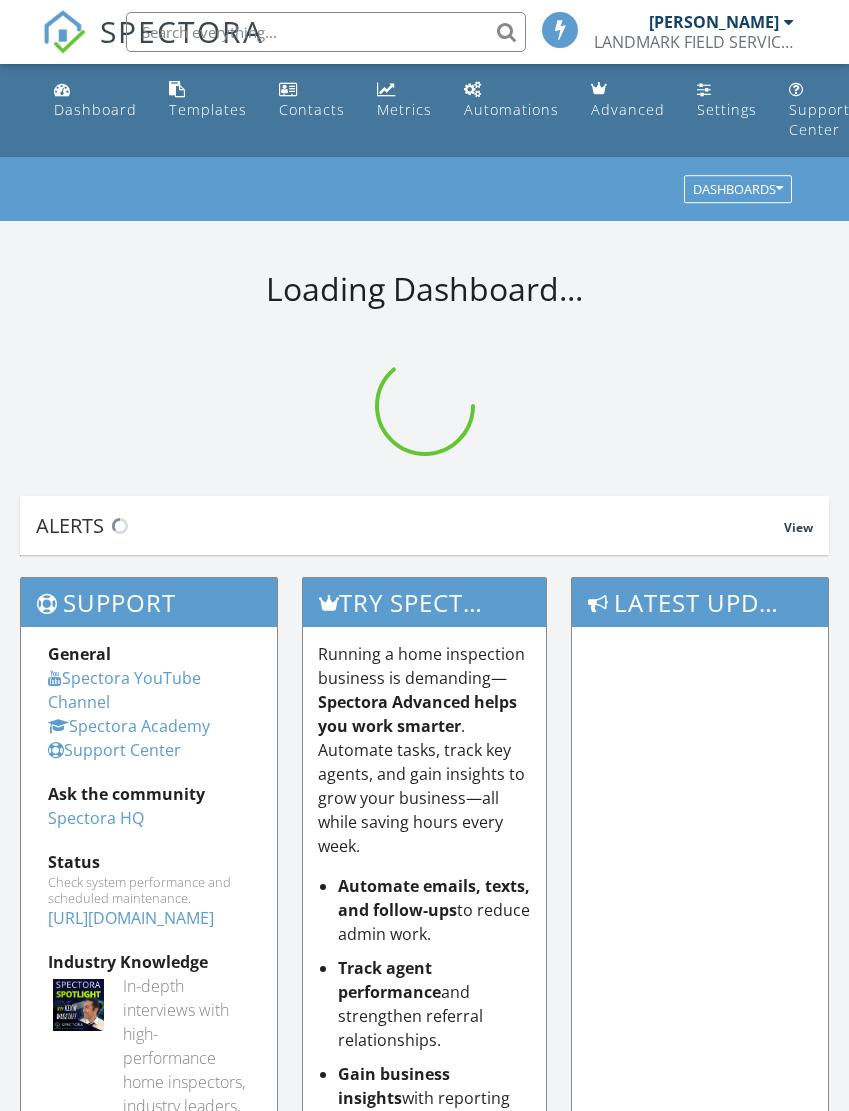 scroll, scrollTop: 0, scrollLeft: 0, axis: both 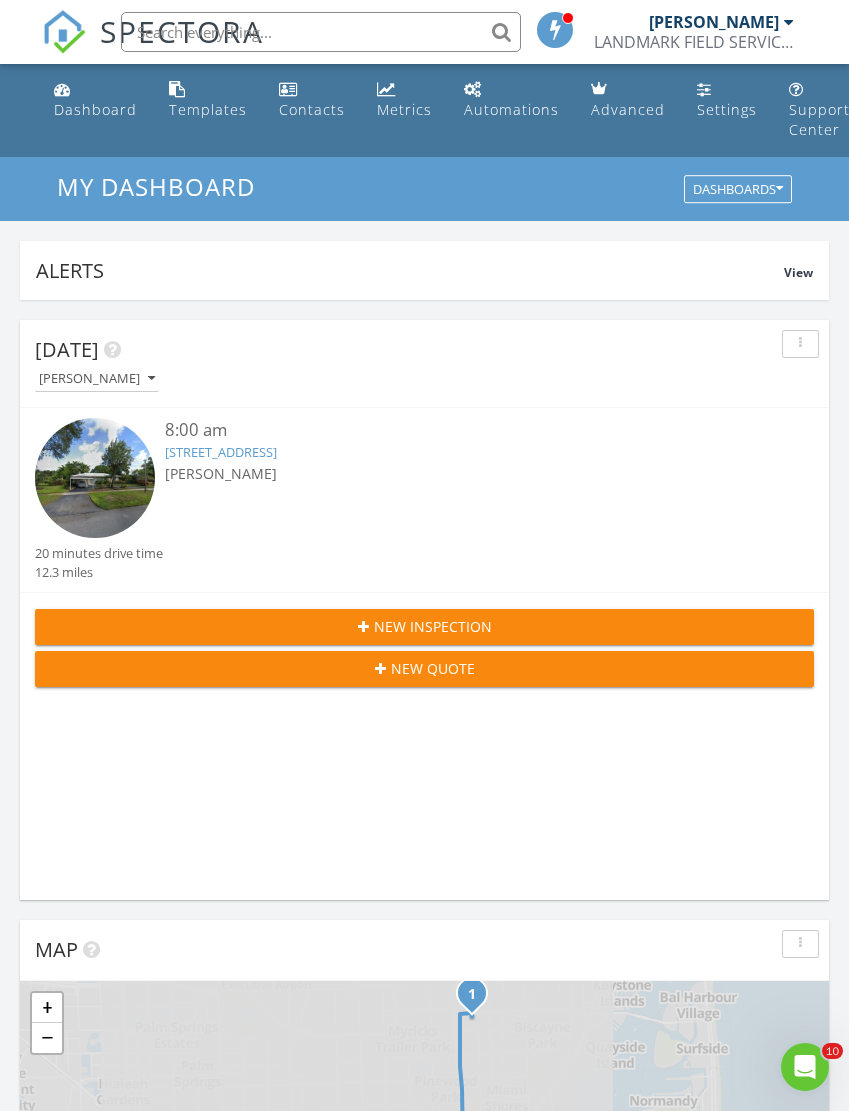 click on "New Inspection" at bounding box center [433, 626] 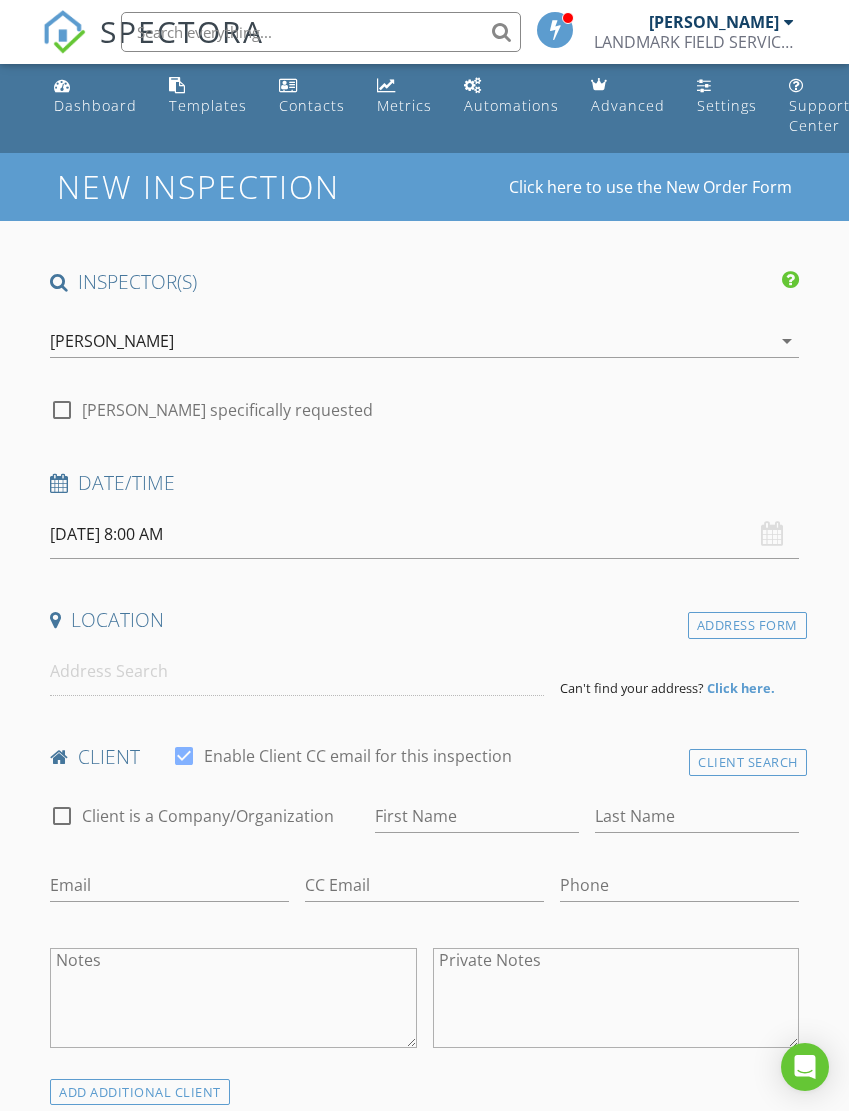 scroll, scrollTop: 4, scrollLeft: 0, axis: vertical 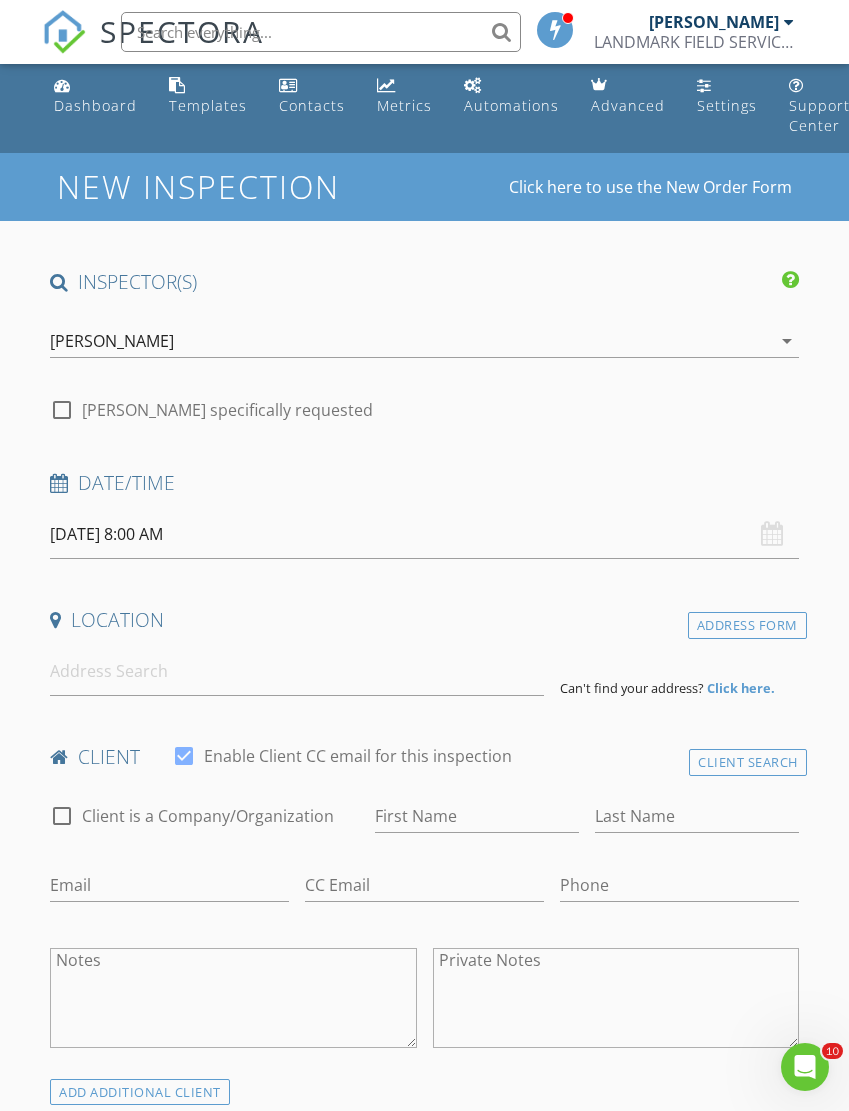 click at bounding box center (789, 22) 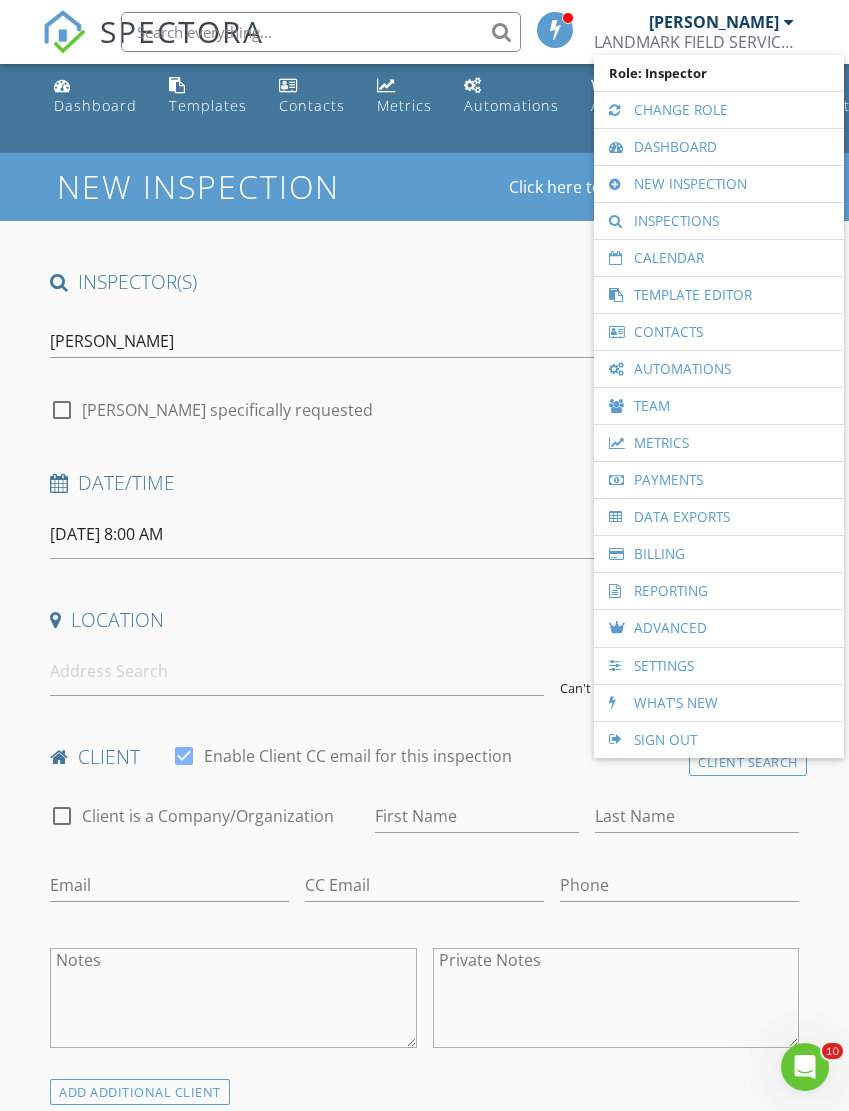 click on "Inspections" at bounding box center (719, 221) 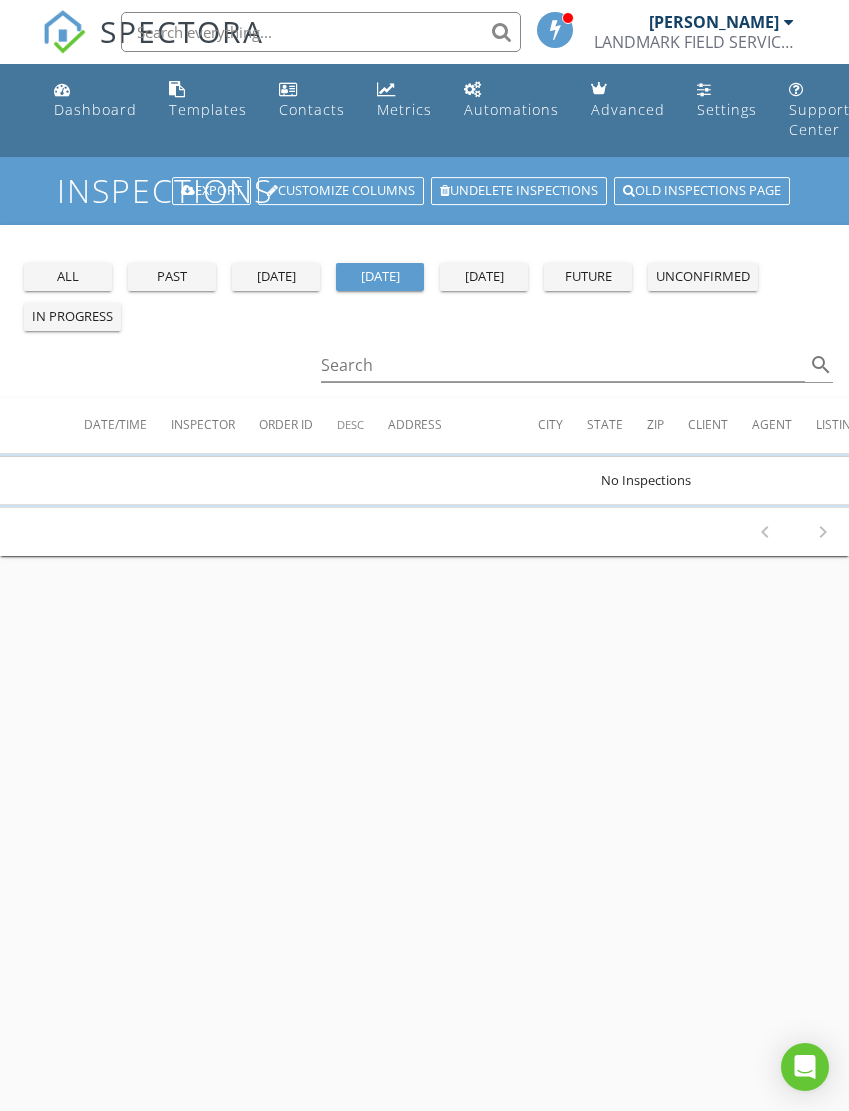 scroll, scrollTop: 0, scrollLeft: 0, axis: both 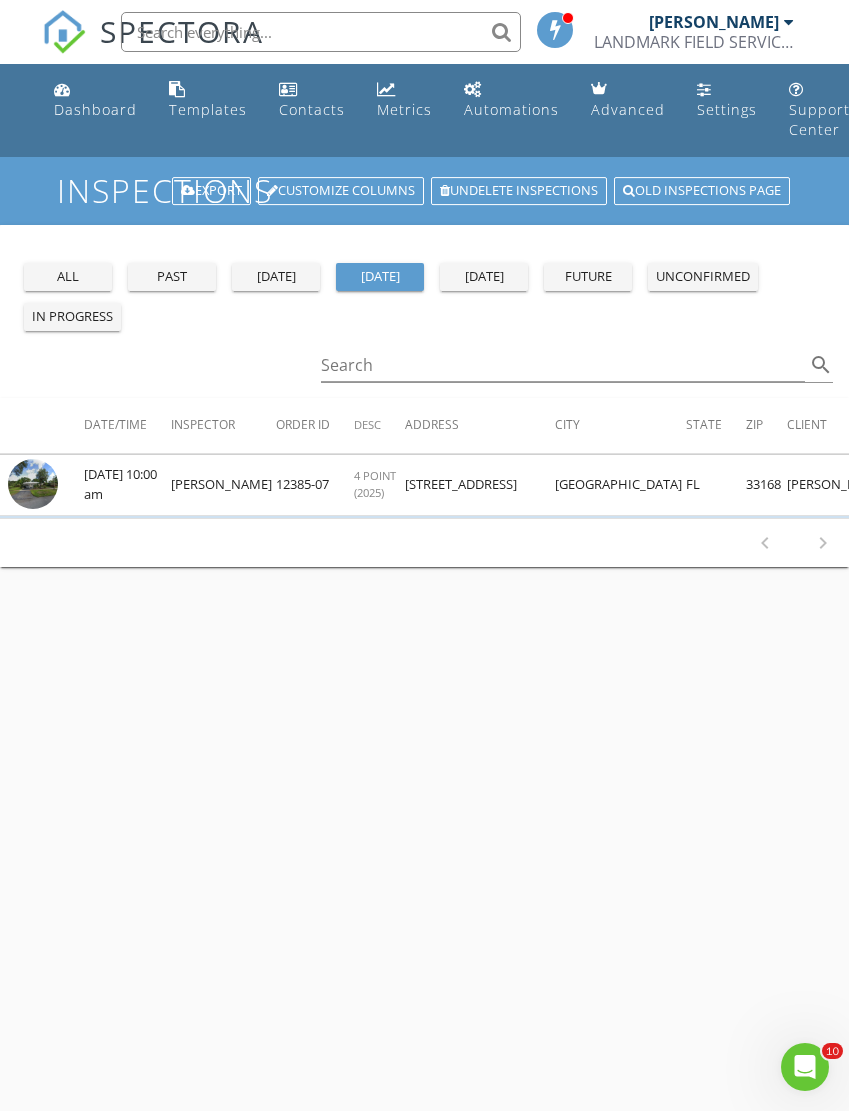 click on "all" at bounding box center (68, 277) 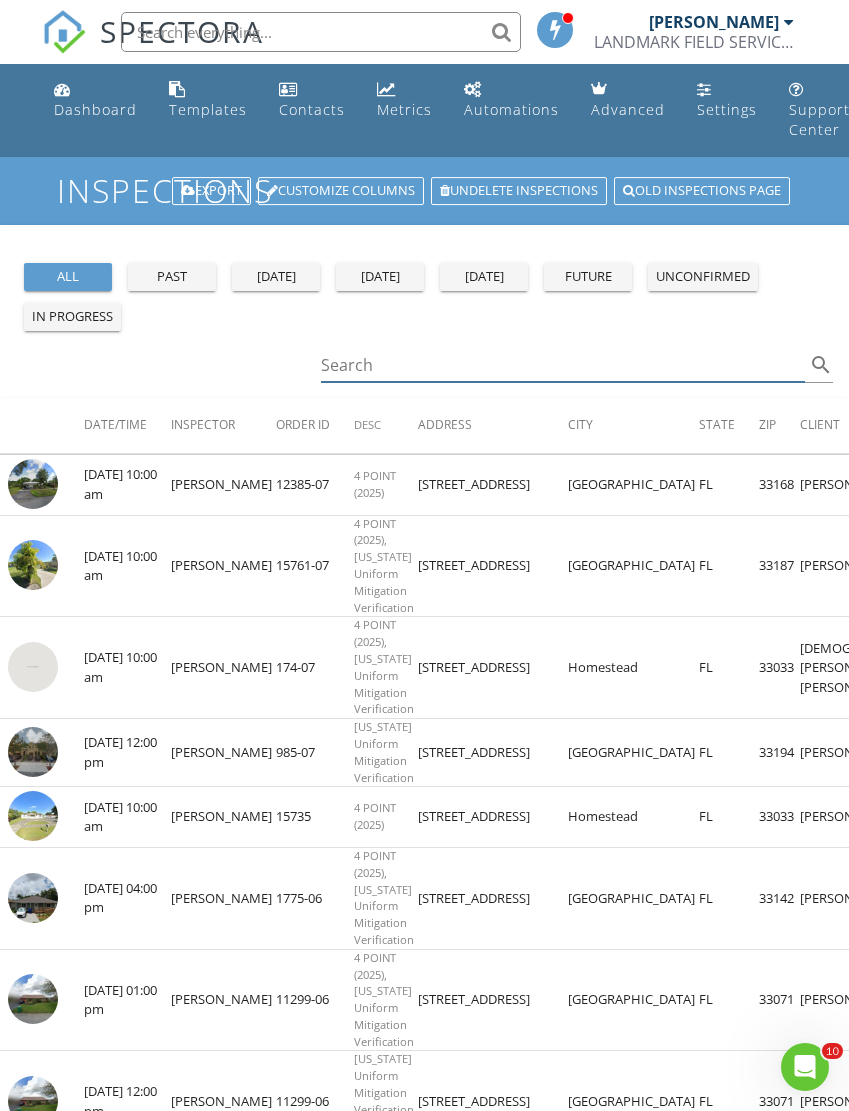 click at bounding box center (563, 365) 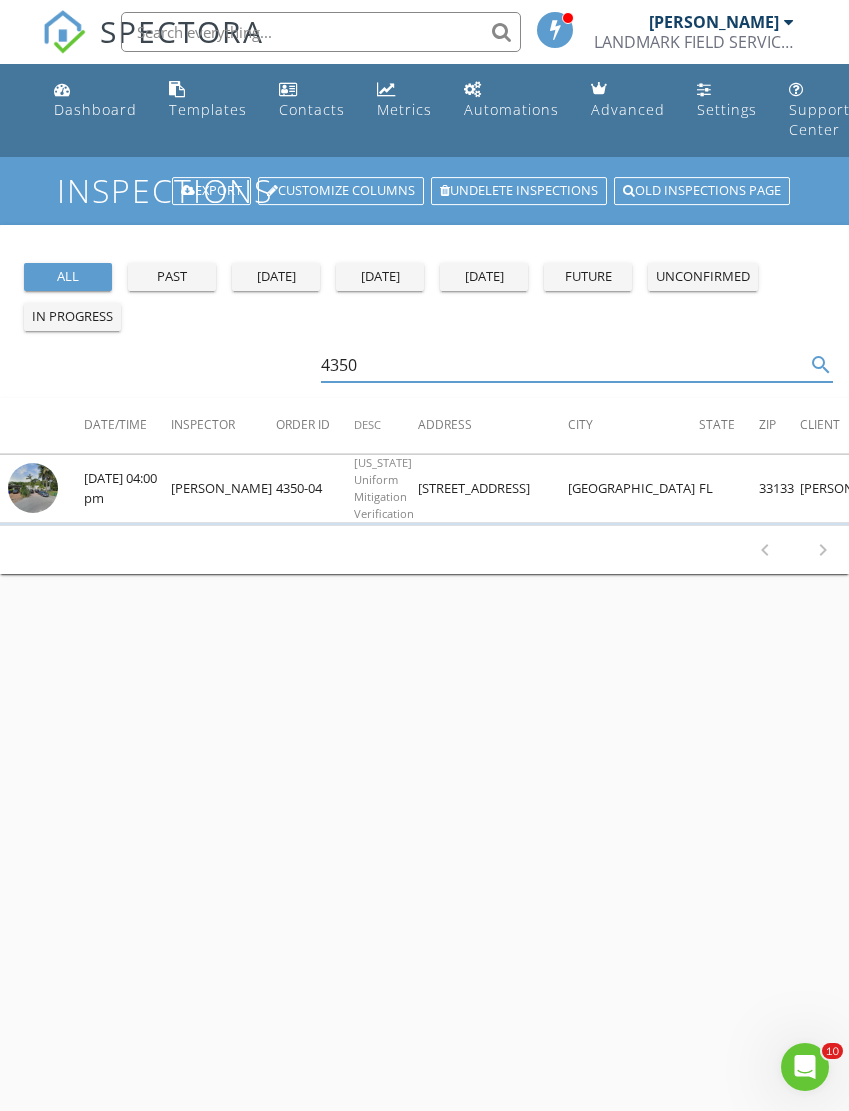 type on "4350" 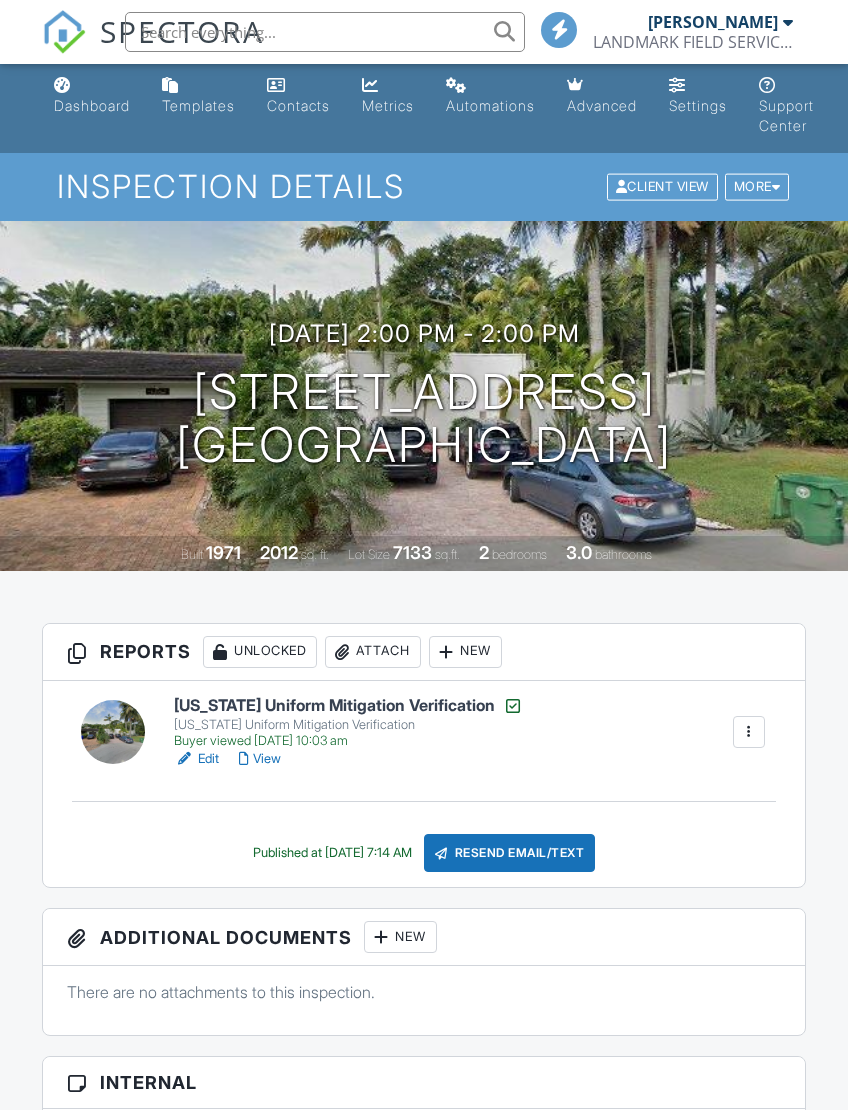 scroll, scrollTop: 0, scrollLeft: 0, axis: both 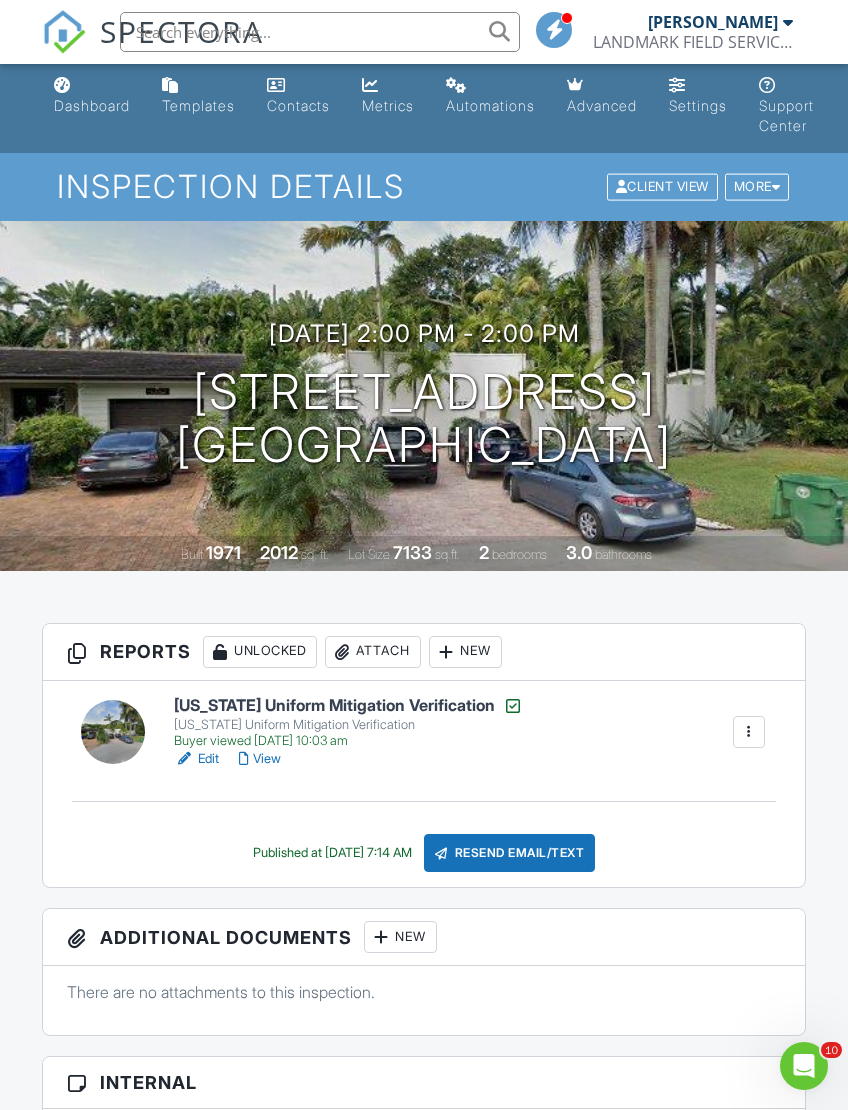 click on "[US_STATE] Uniform Mitigation Verification" at bounding box center (348, 706) 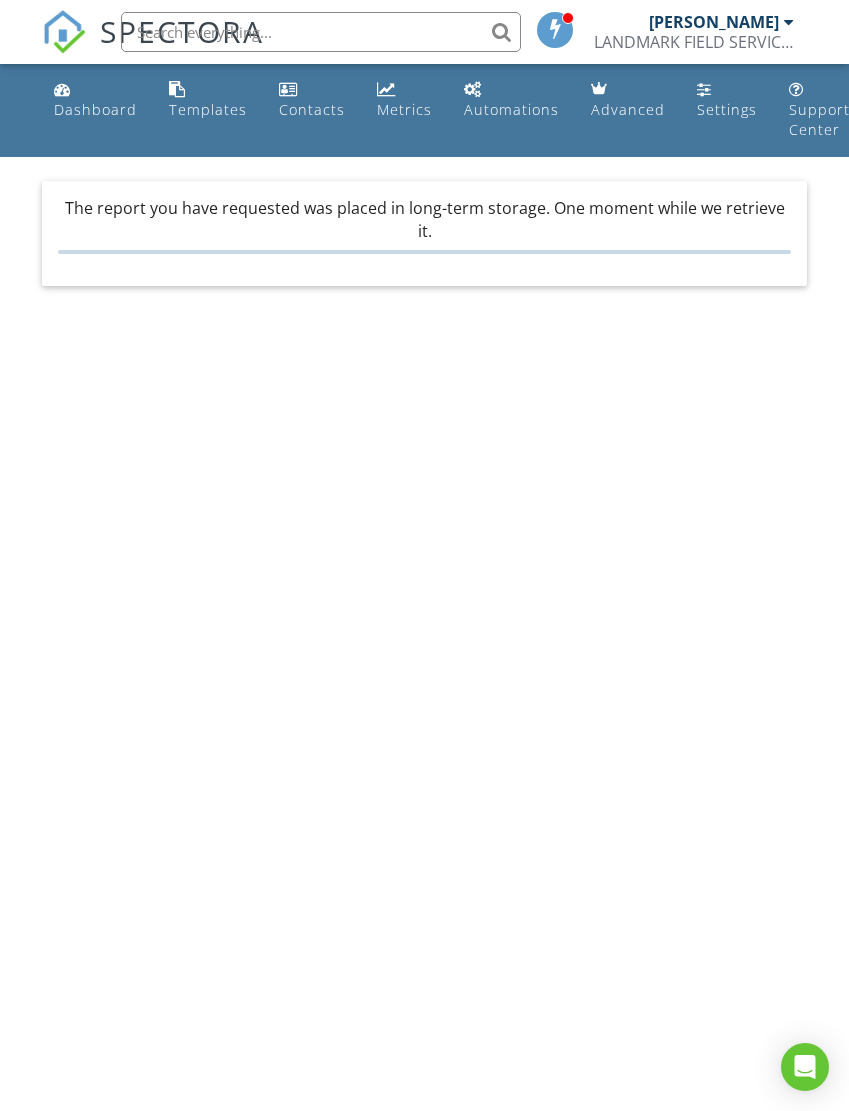 scroll, scrollTop: 0, scrollLeft: 0, axis: both 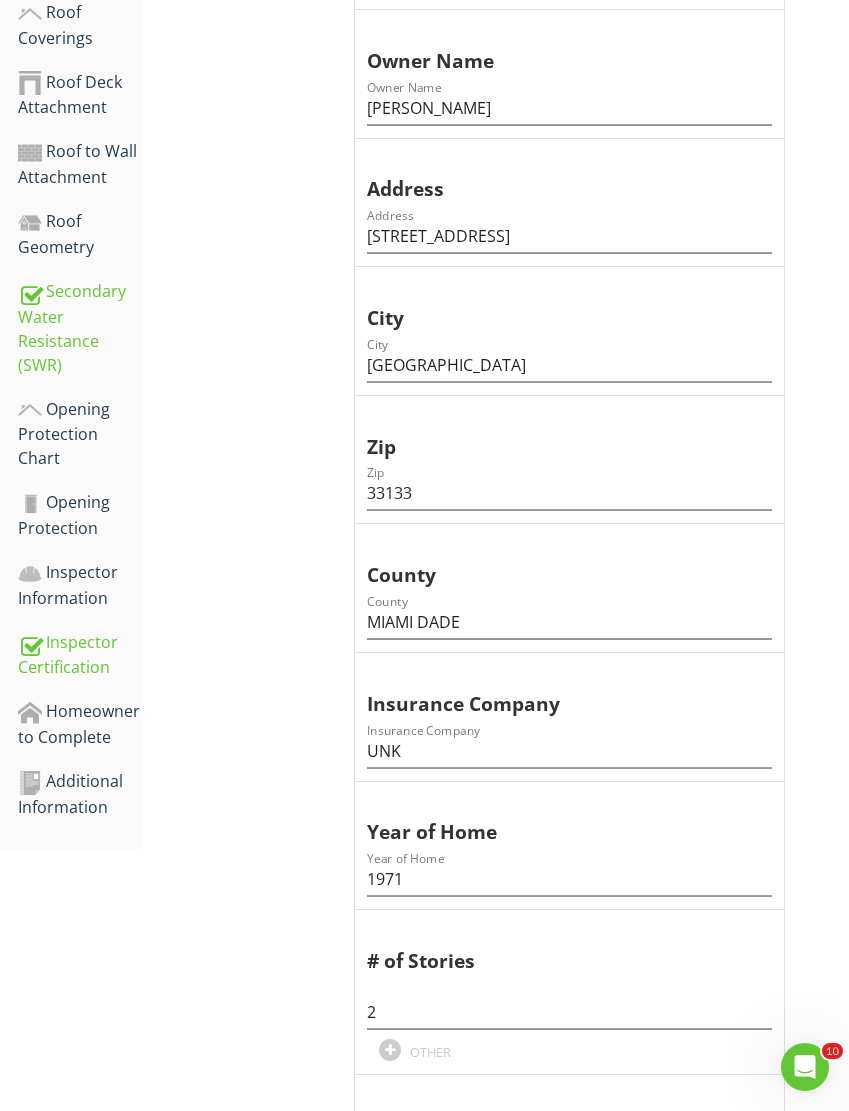 click on "Opening Protection Chart" at bounding box center (79, 434) 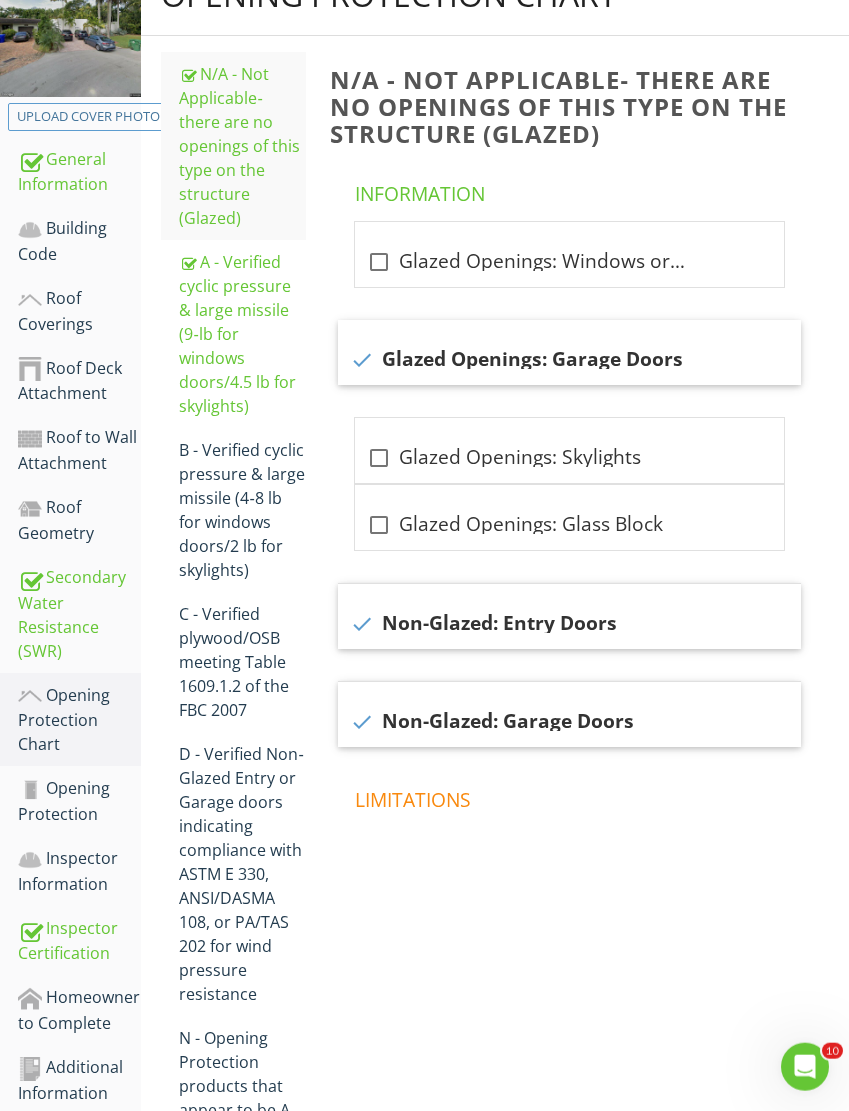 scroll, scrollTop: 355, scrollLeft: 0, axis: vertical 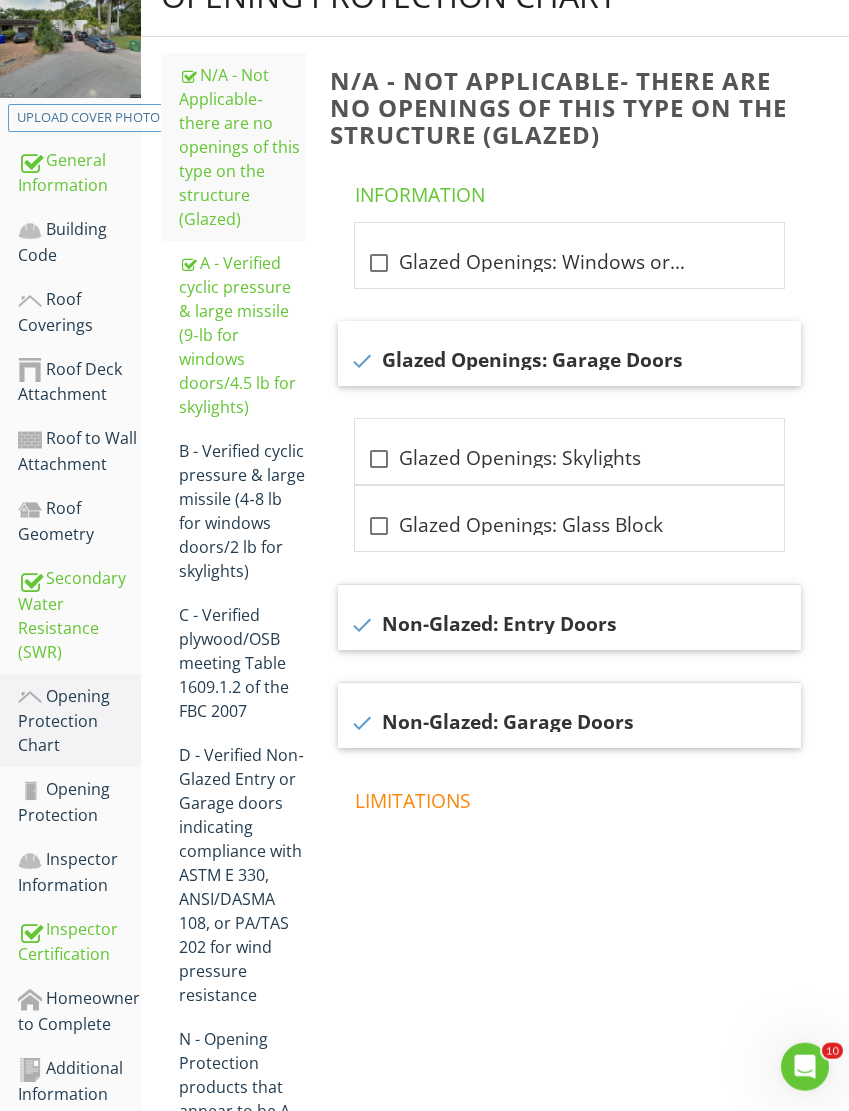 click on "A - Verified cyclic pressure & large missile (9‐lb for windows doors/4.5 lb for skylights)" at bounding box center (242, 335) 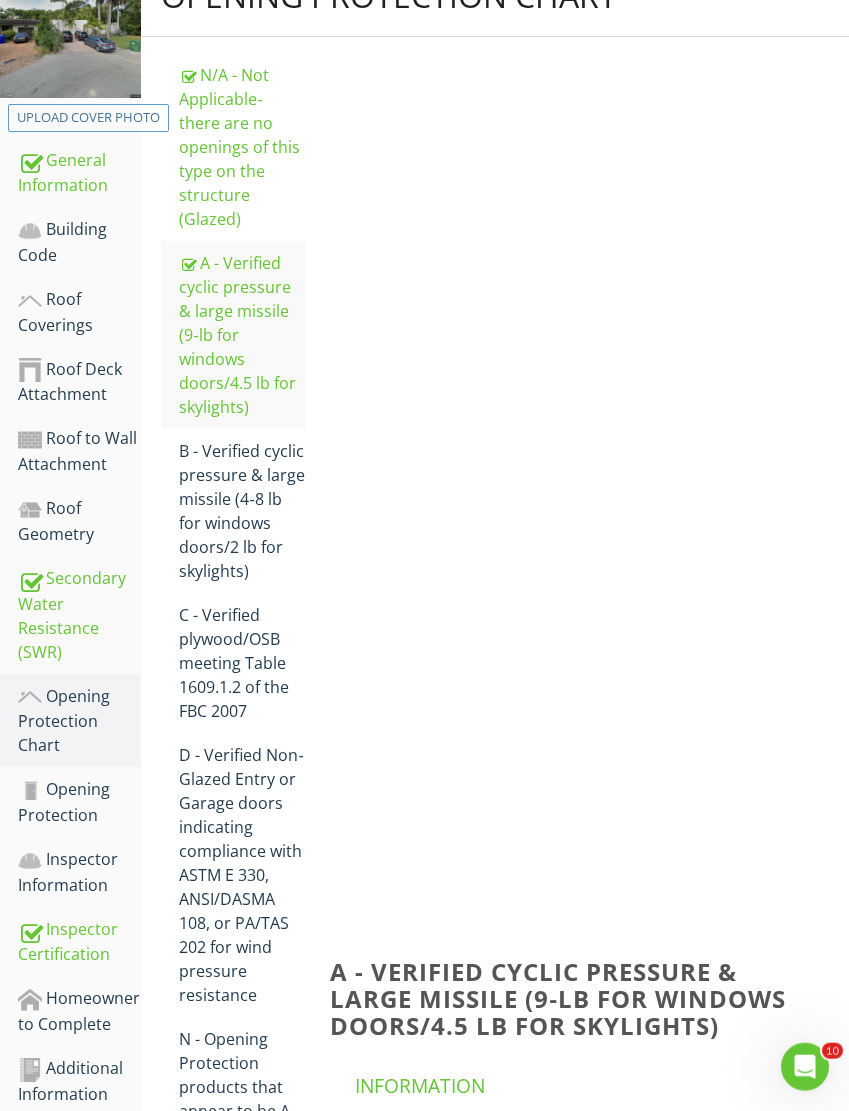 scroll, scrollTop: 356, scrollLeft: 0, axis: vertical 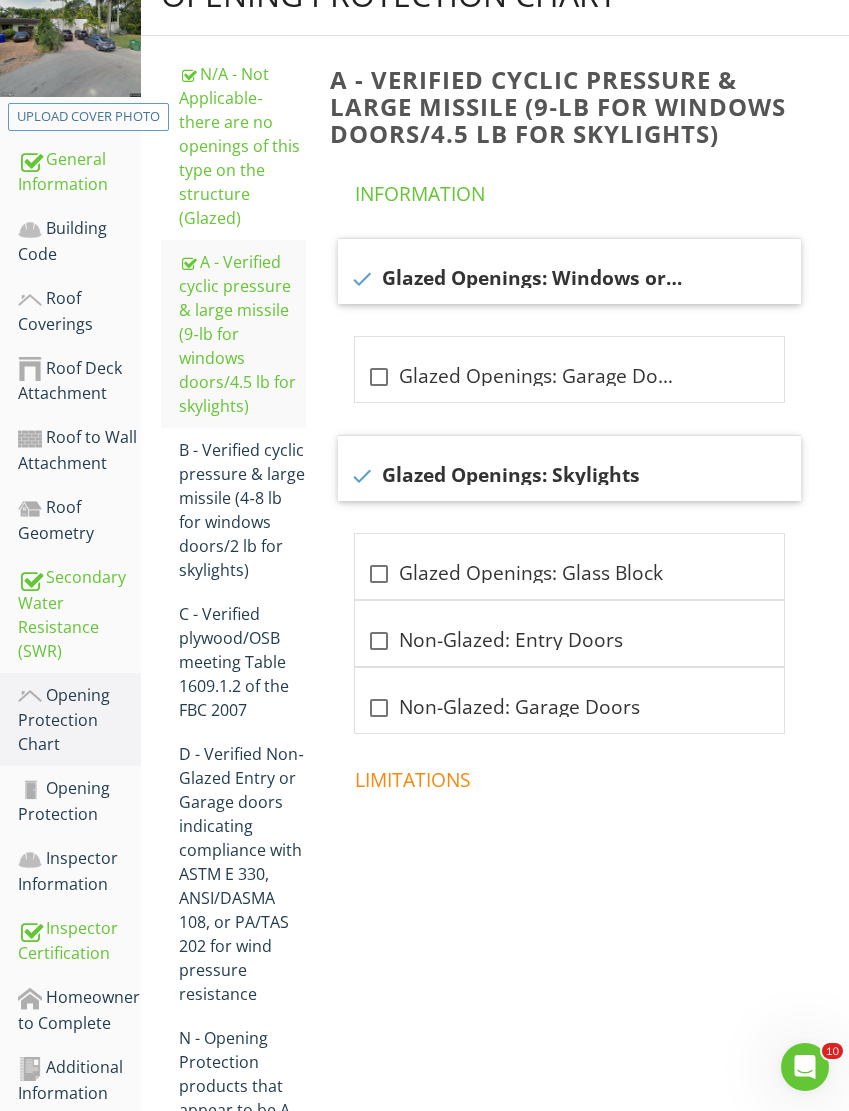 click on "N/A - Not Applicable‐ there are no openings of this type on the structure (Glazed)" at bounding box center (242, 146) 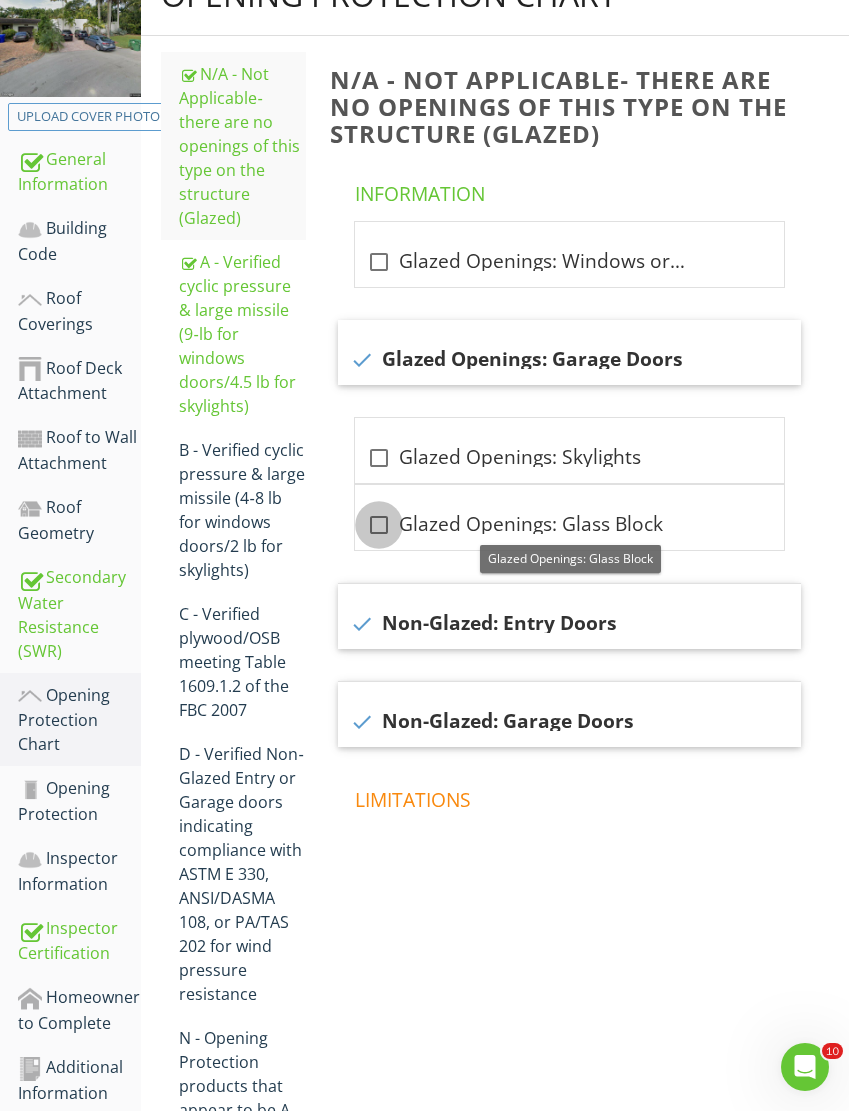 click at bounding box center [379, 525] 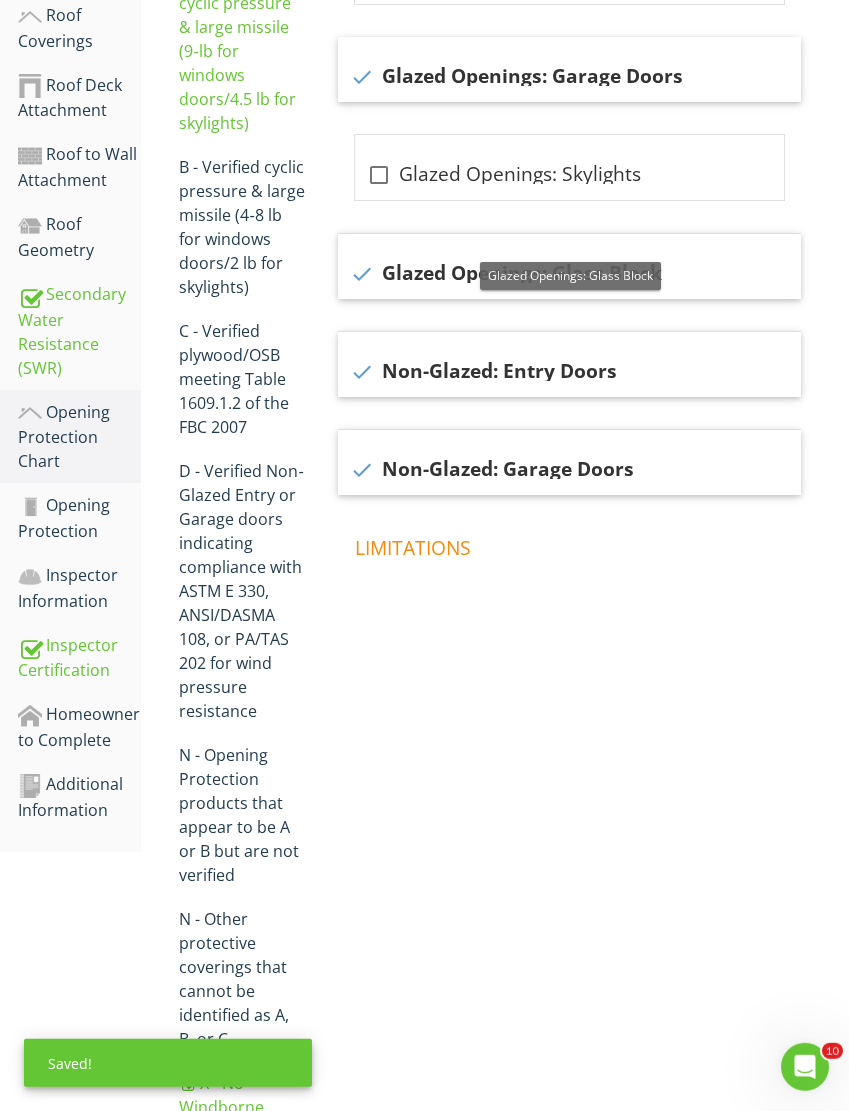 scroll, scrollTop: 639, scrollLeft: 0, axis: vertical 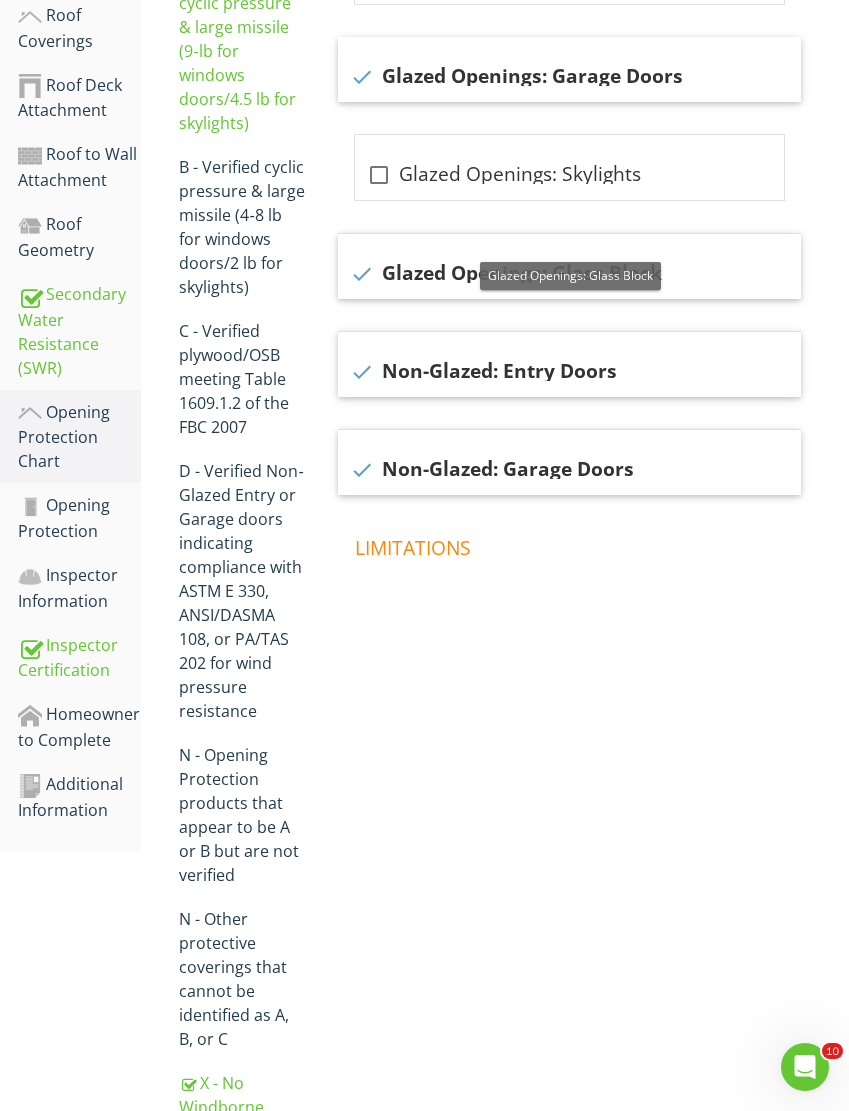 click on "X - No Windborne Debris Protection" at bounding box center [242, 1119] 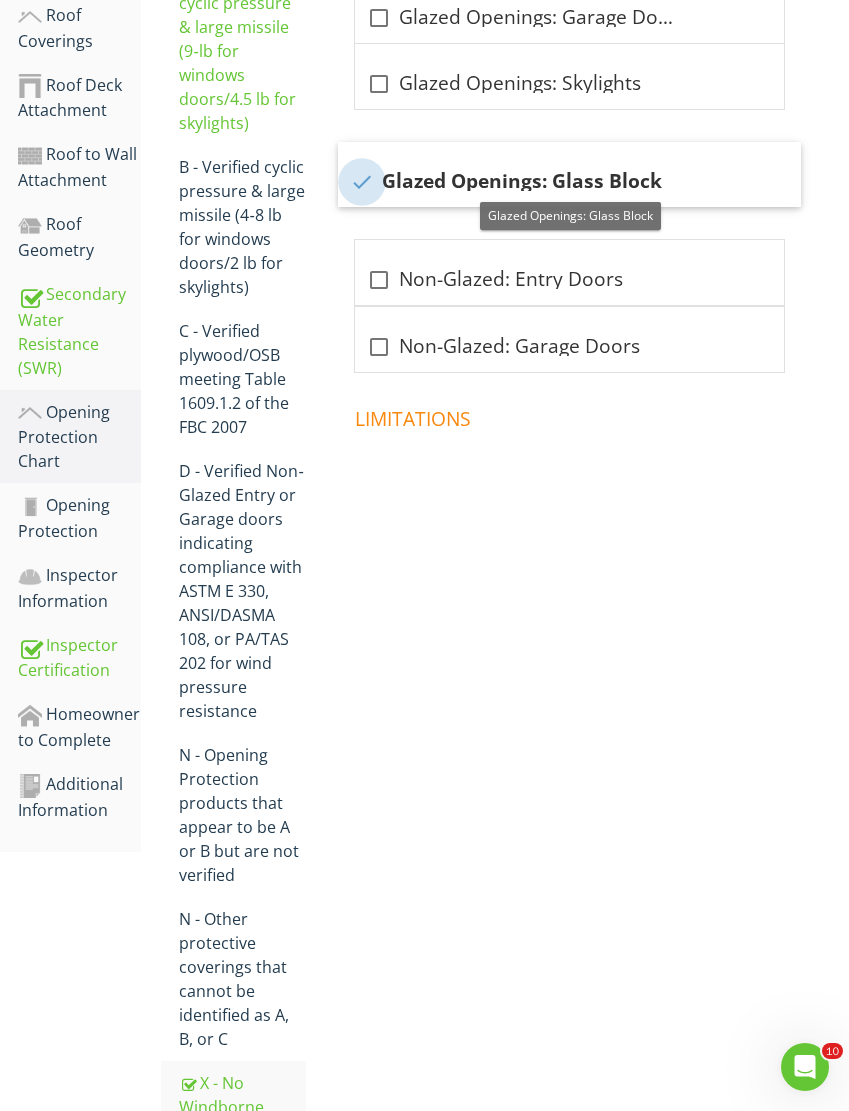 click at bounding box center (362, 182) 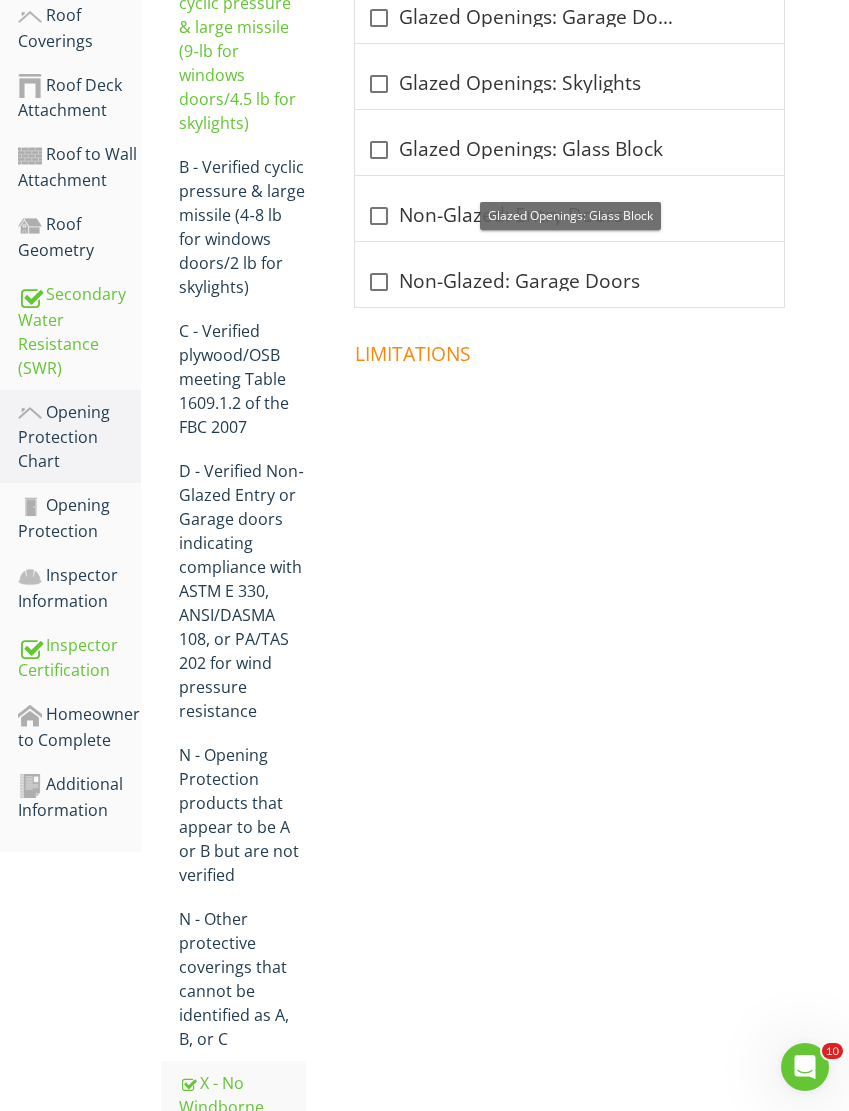 click on "Opening Protection" at bounding box center [79, 518] 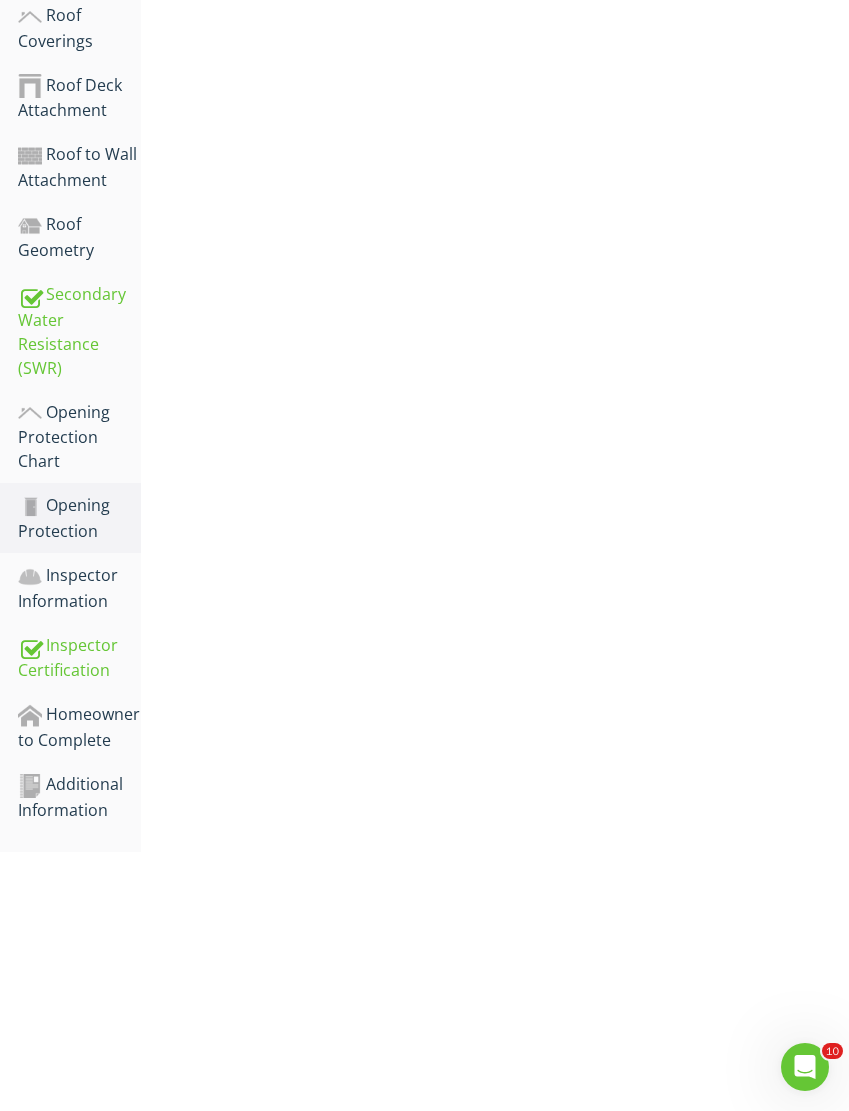 scroll, scrollTop: 287, scrollLeft: 0, axis: vertical 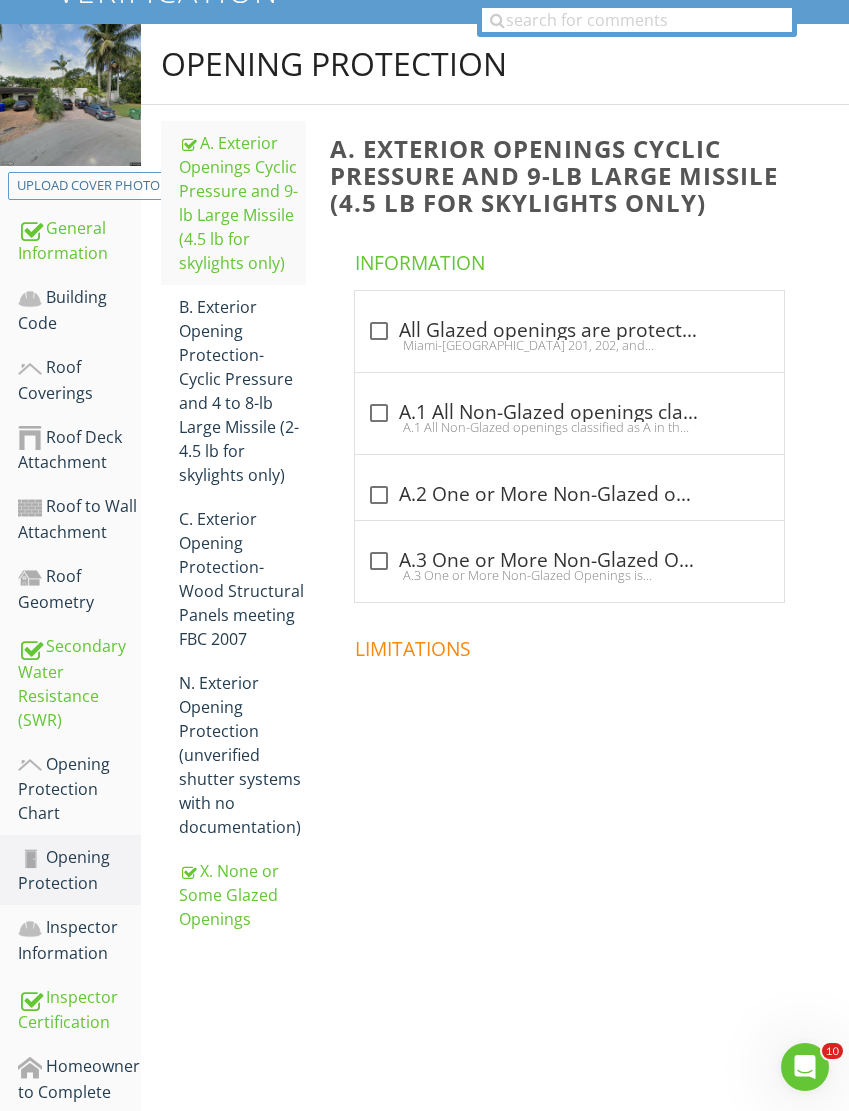 click on "A. Exterior Openings Cyclic Pressure and 9-lb Large Missile (4.5 lb for skylights only)" at bounding box center [242, 203] 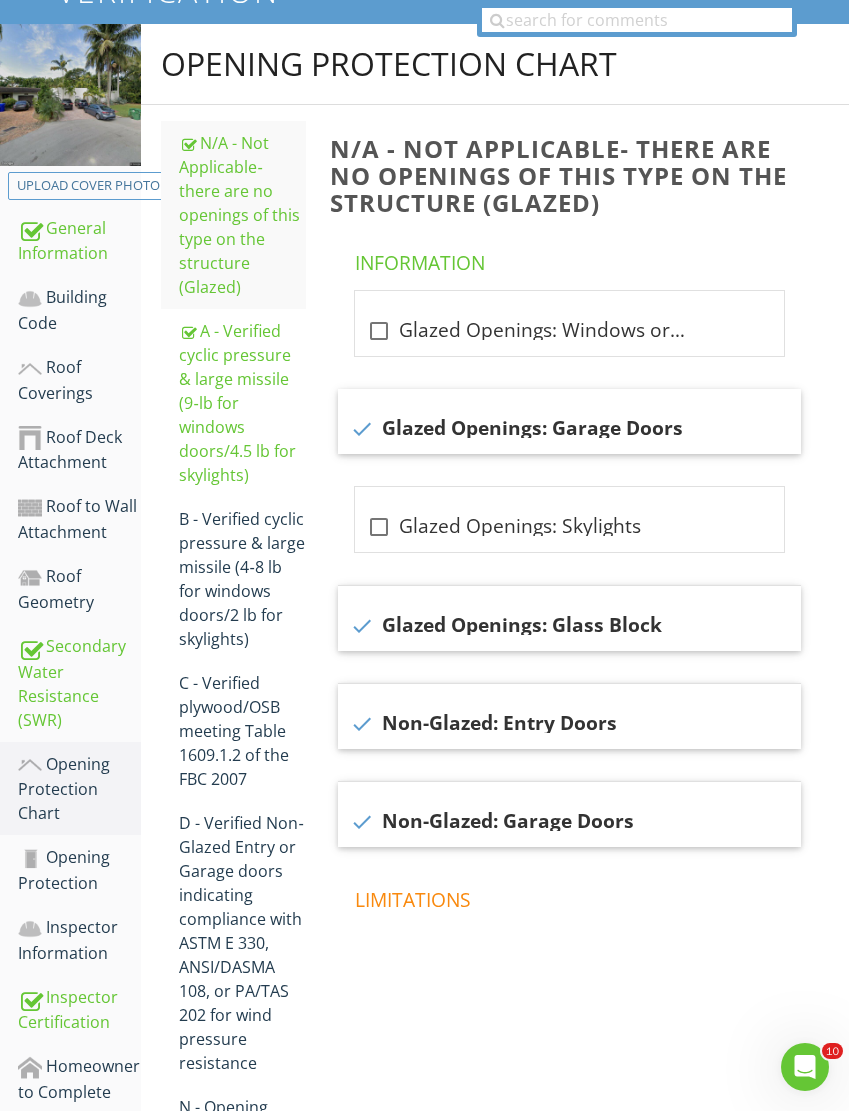 click on "Opening Protection" at bounding box center (79, 870) 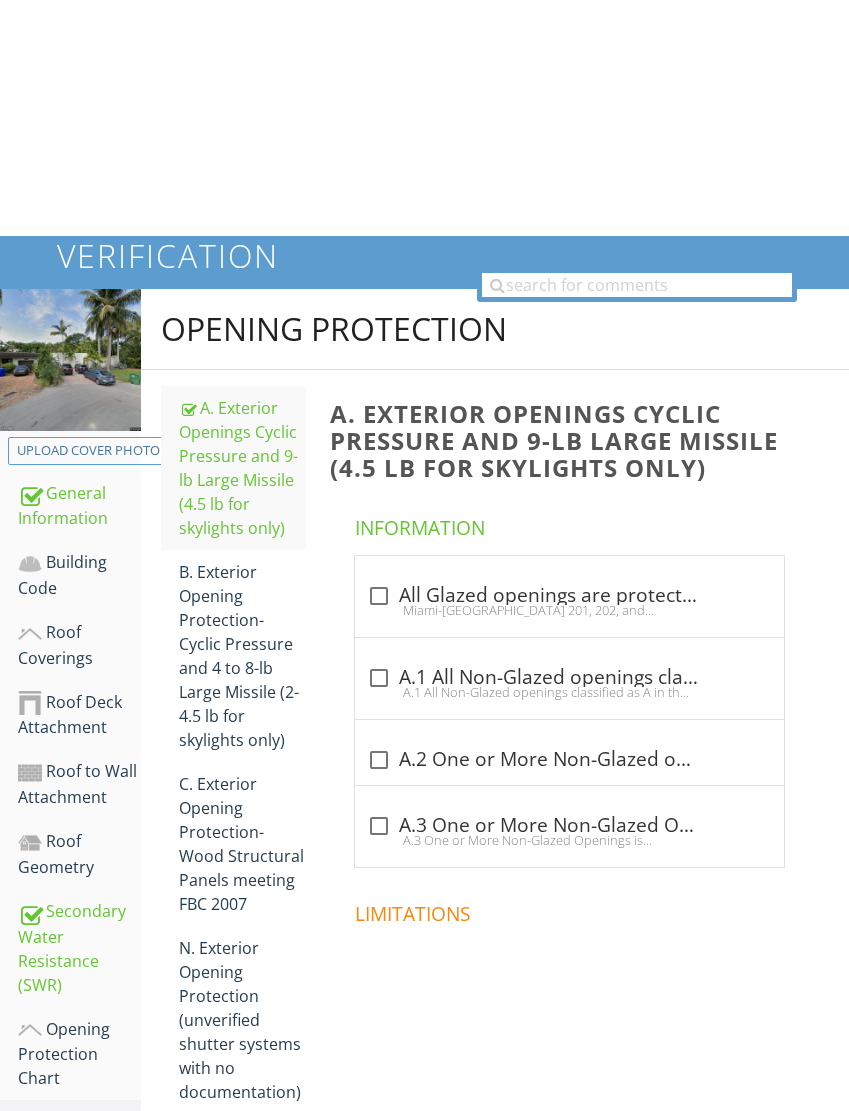 scroll, scrollTop: 0, scrollLeft: 0, axis: both 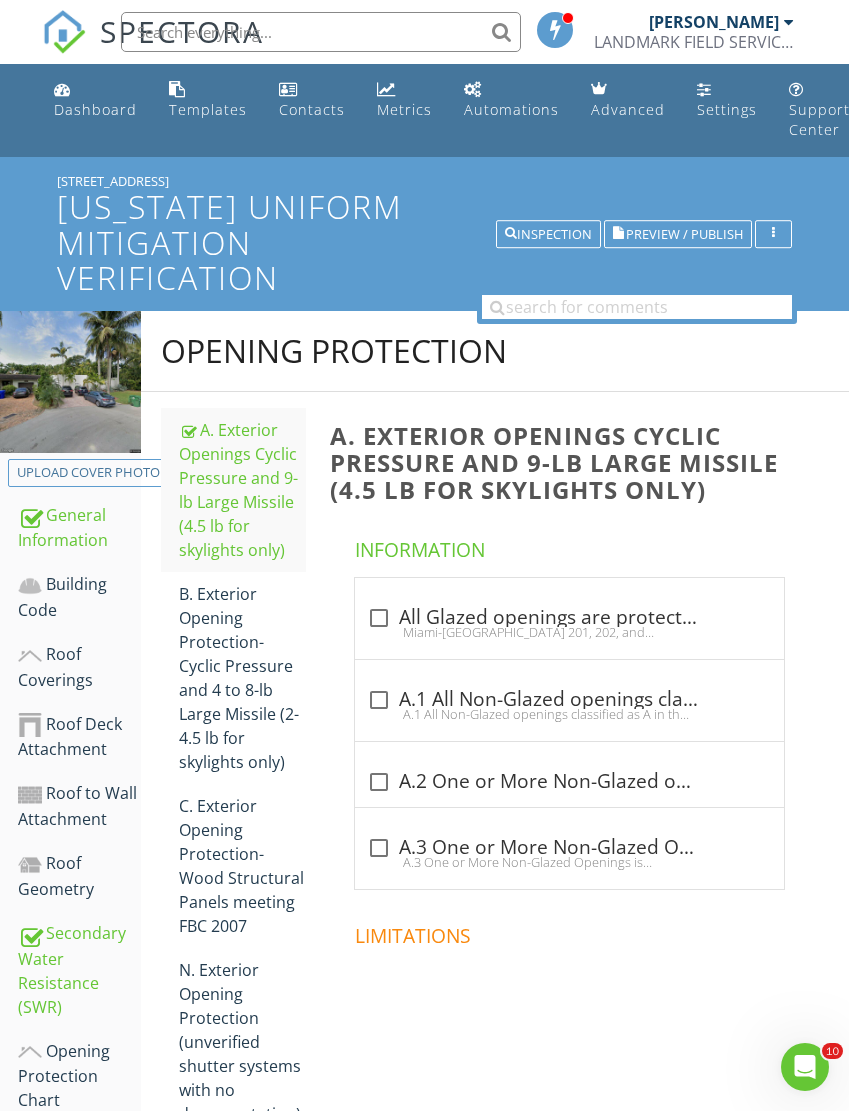 click on "Preview / Publish" at bounding box center (684, 234) 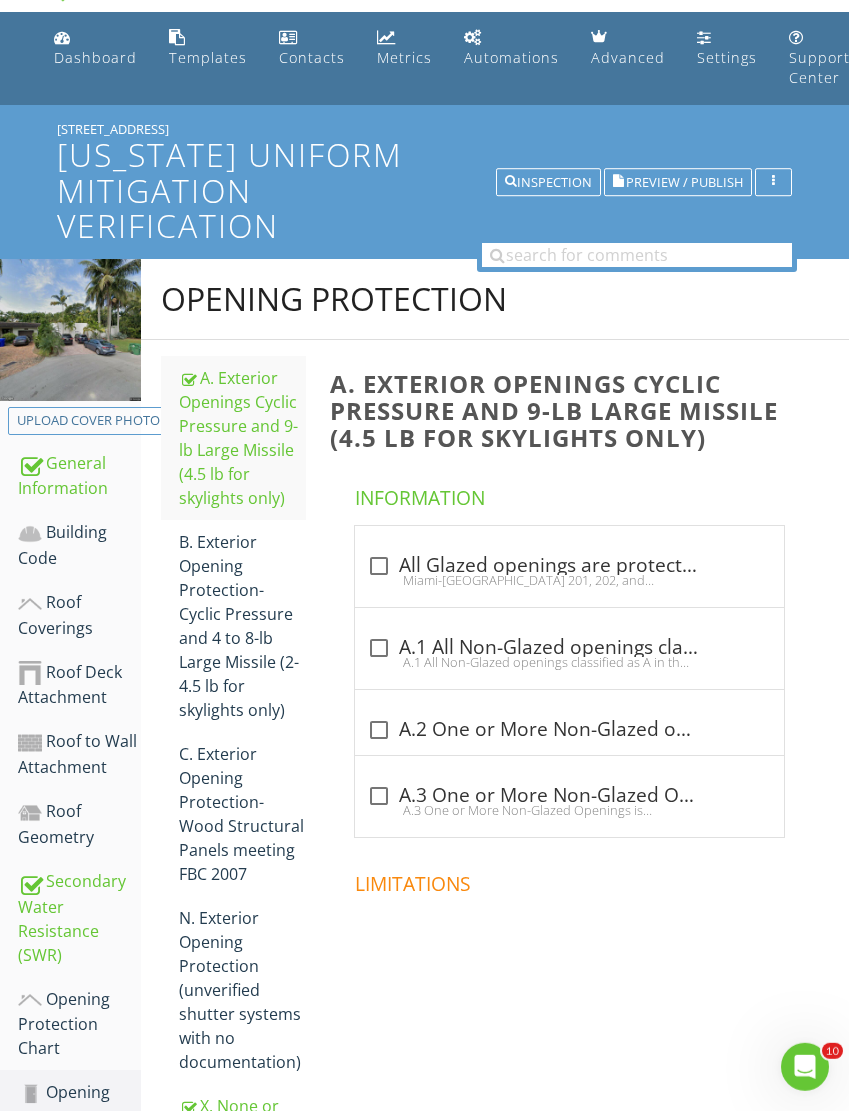 scroll, scrollTop: 53, scrollLeft: 0, axis: vertical 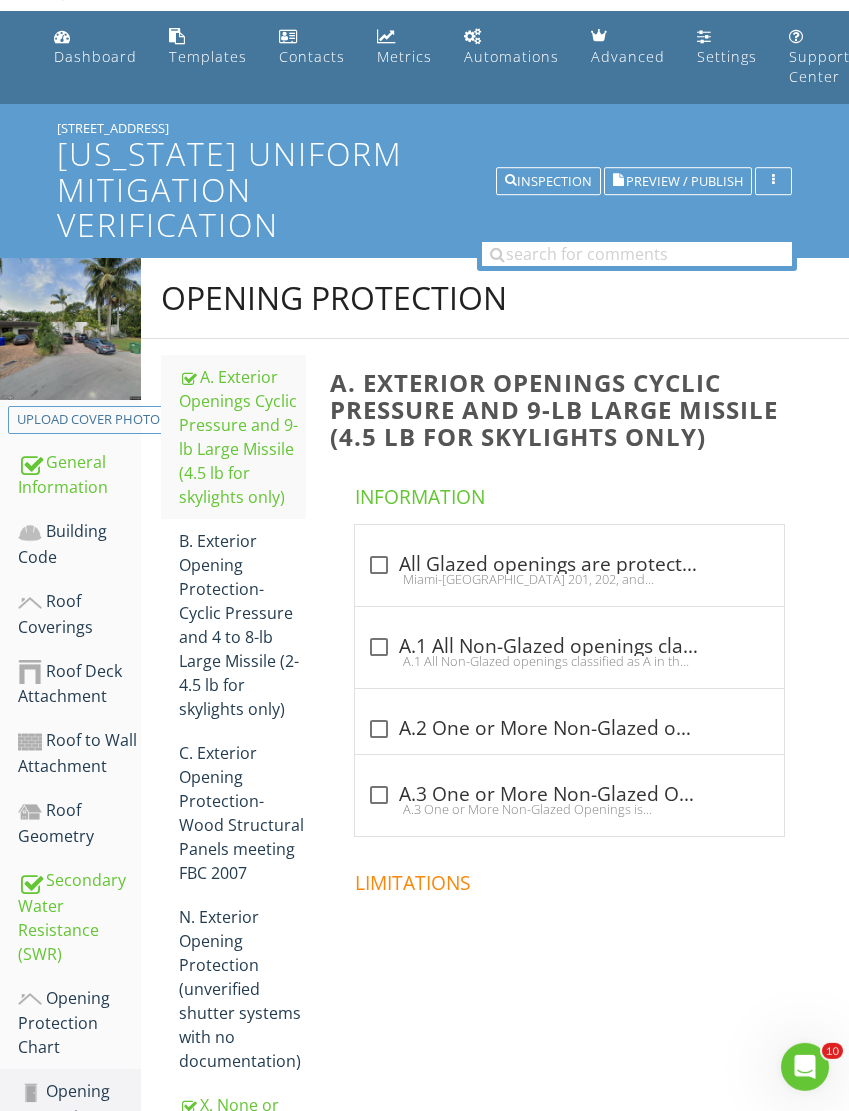 click on "Opening Protection Chart" at bounding box center (79, 1023) 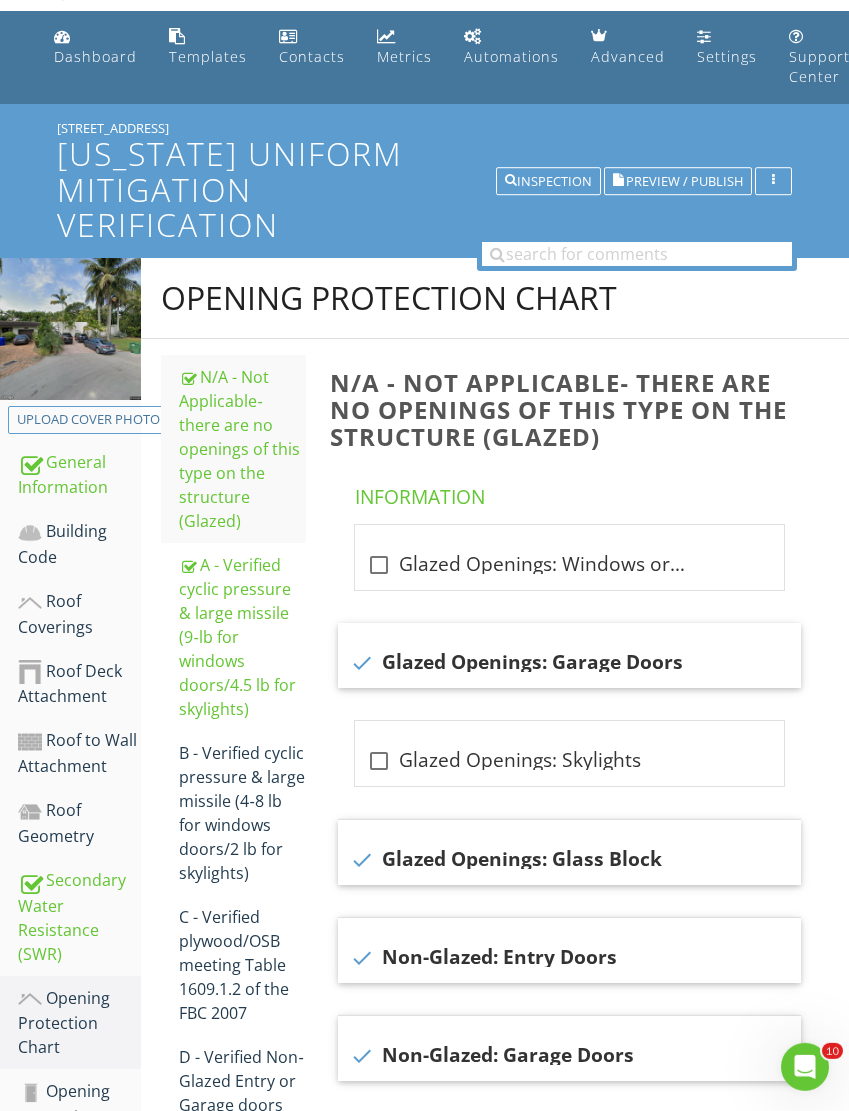 click on "N/A - Not Applicable‐ there are no openings of this type on the structure (Glazed)" at bounding box center [242, 449] 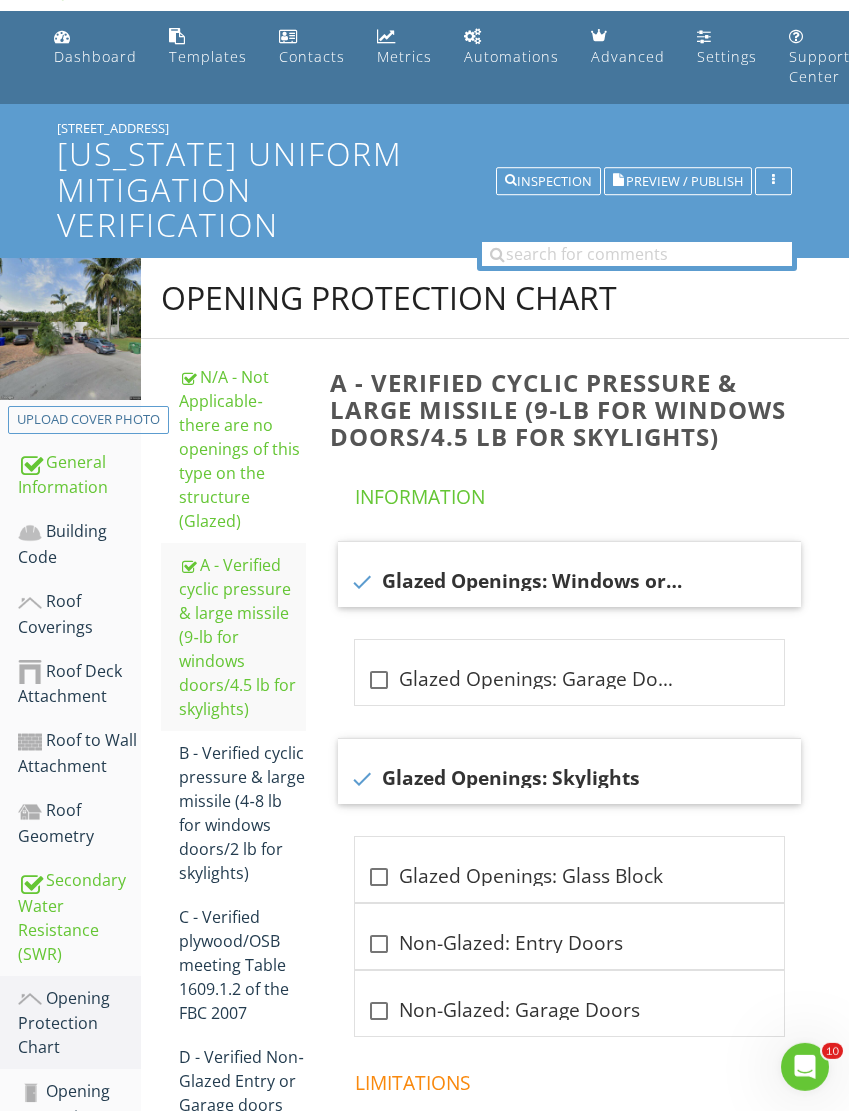 click on "Opening Protection" at bounding box center (79, 1104) 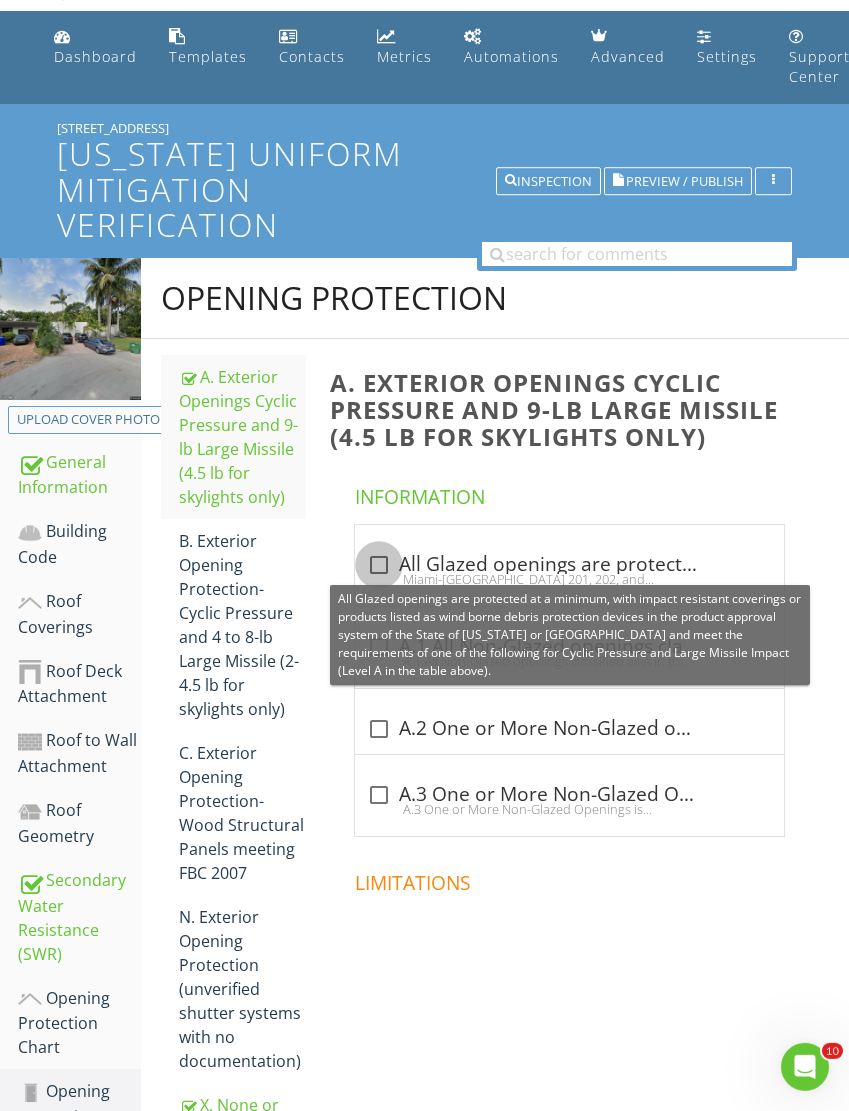 click at bounding box center [379, 565] 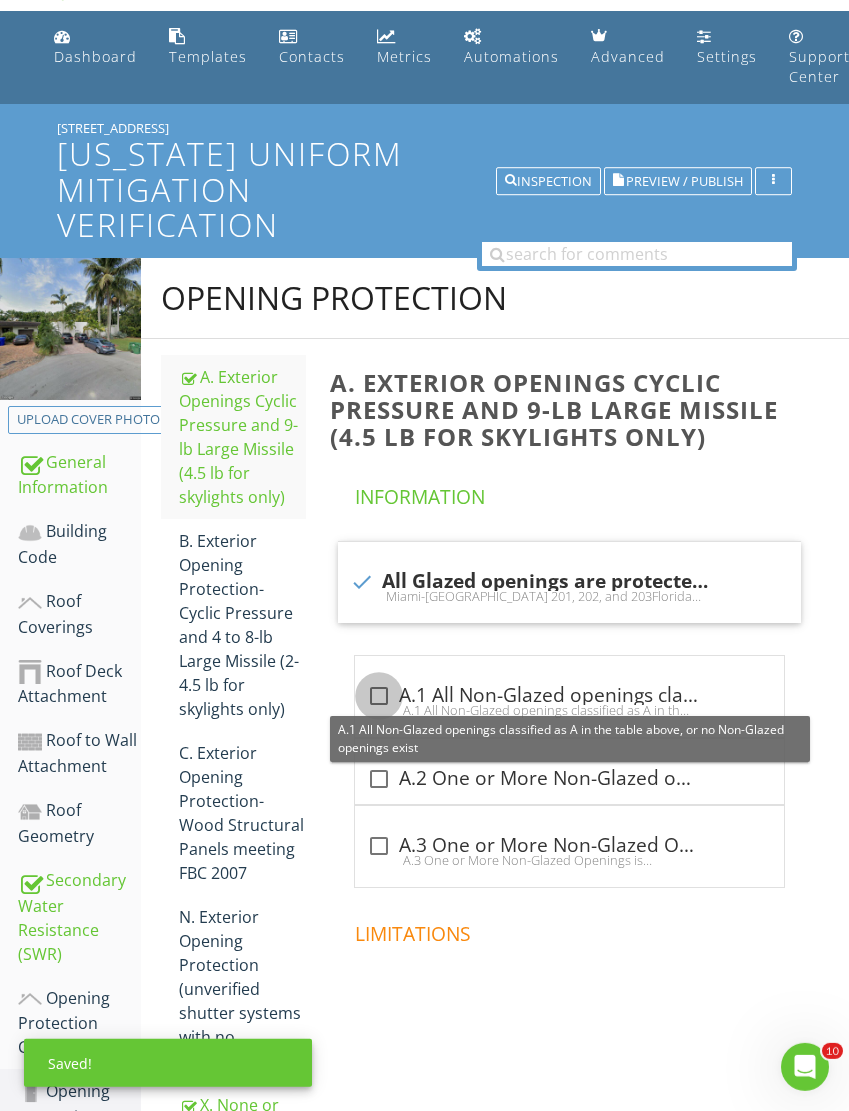 click at bounding box center (379, 696) 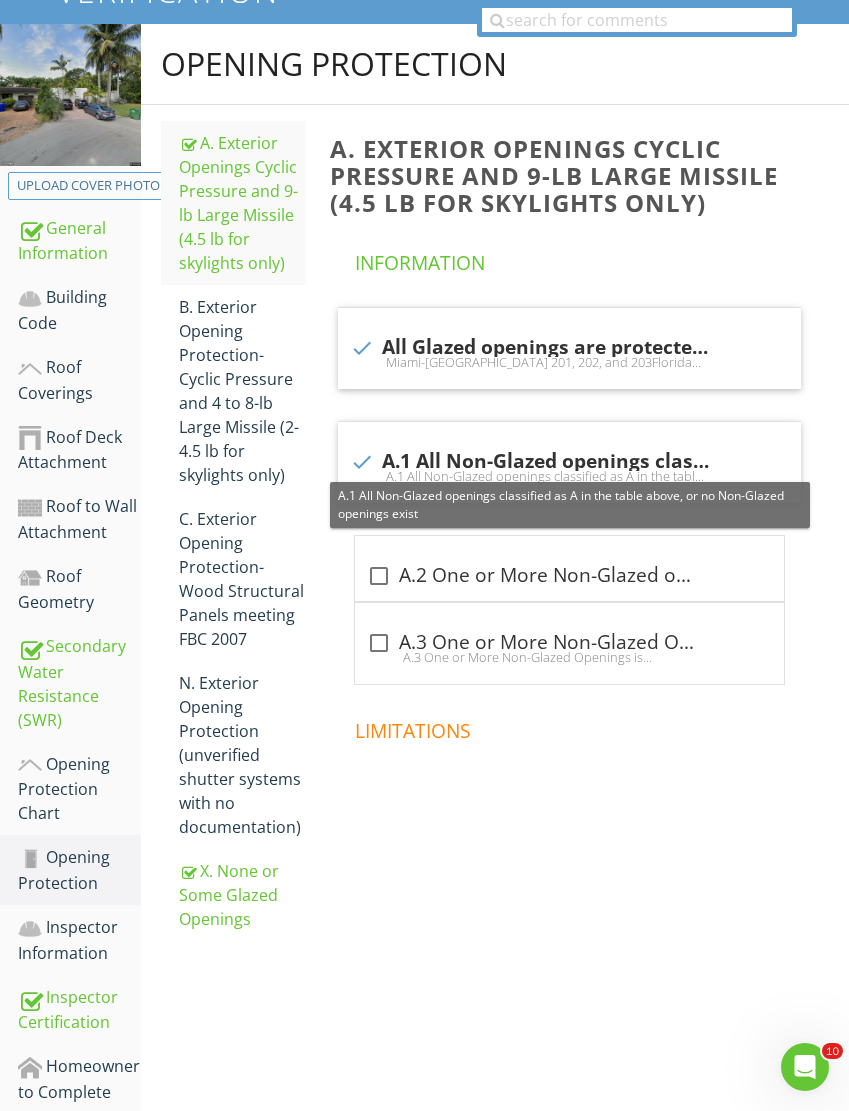 click on "Additional Information" at bounding box center (79, 1149) 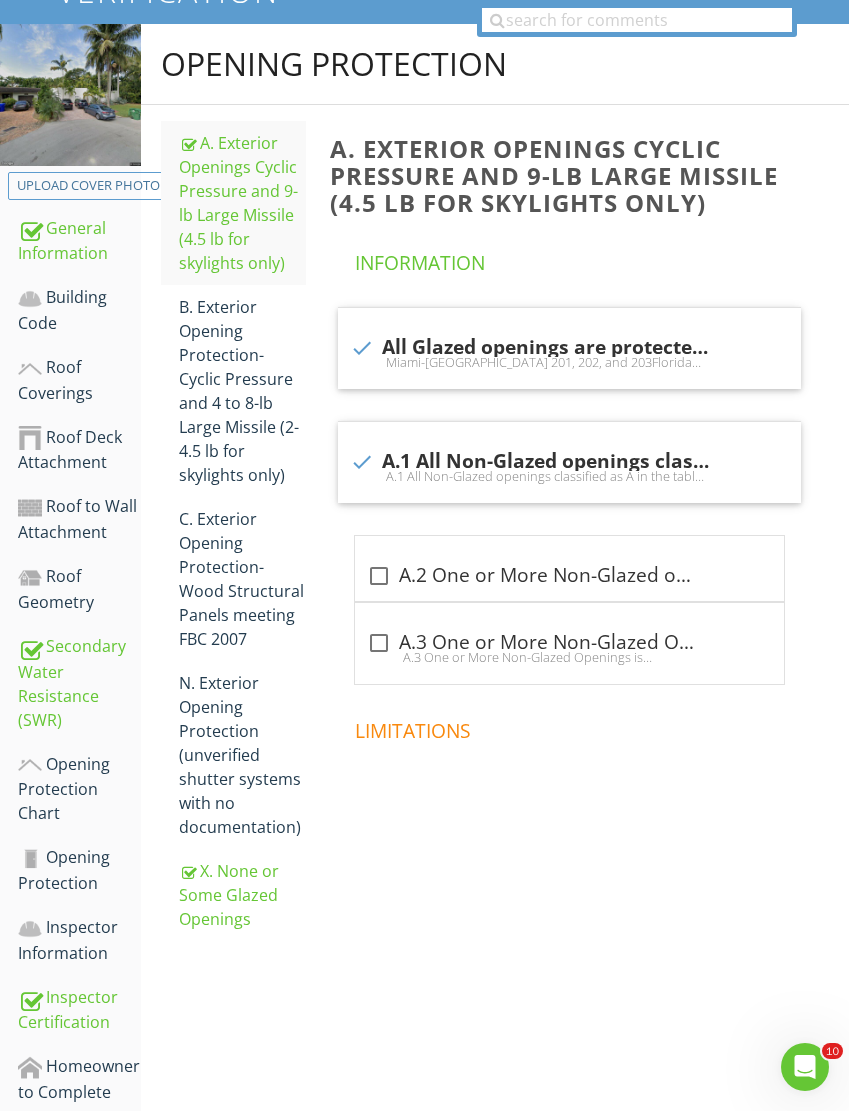 scroll, scrollTop: 286, scrollLeft: 0, axis: vertical 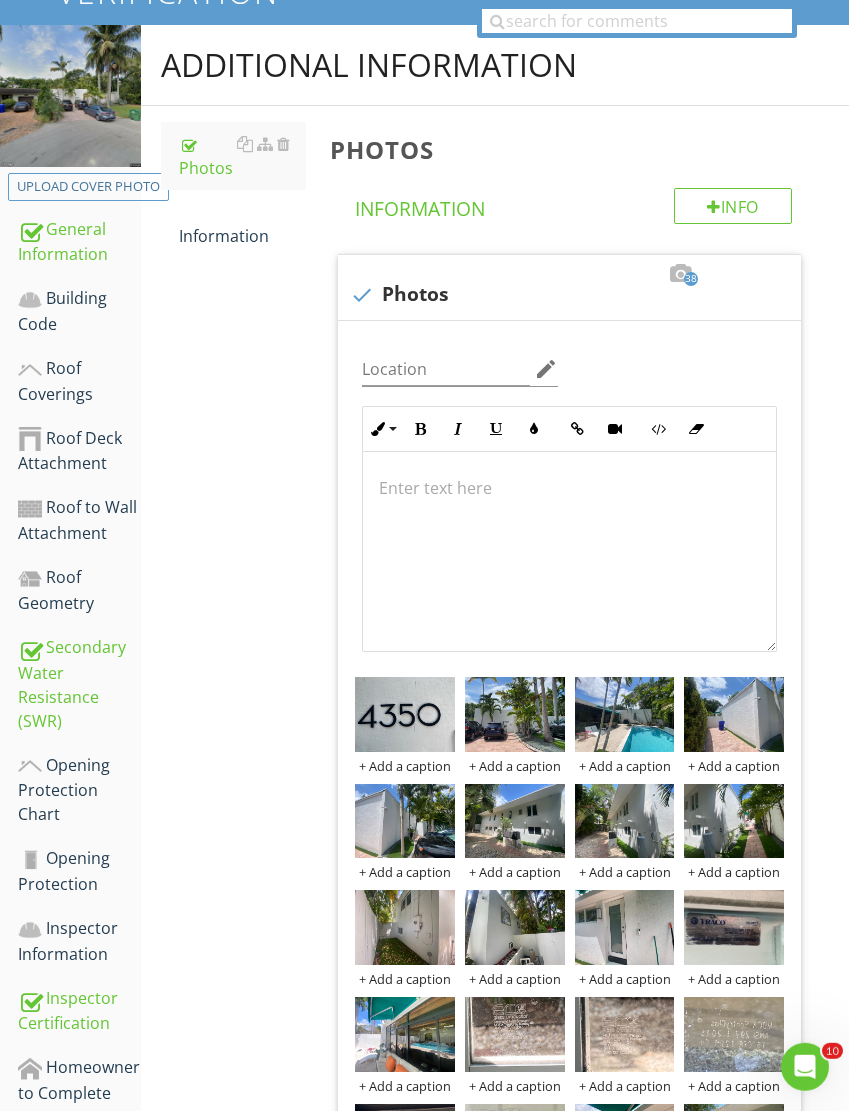 click on "Information" at bounding box center [242, 224] 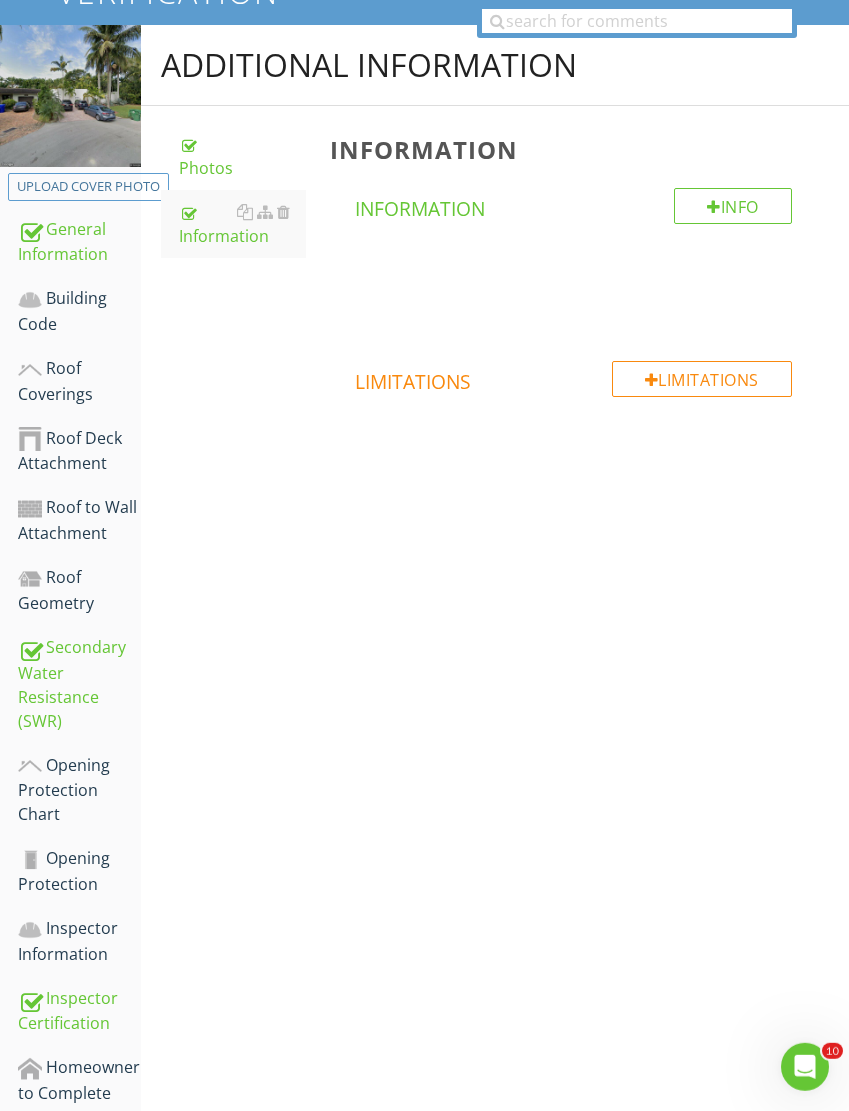 click on "Information" at bounding box center [242, 224] 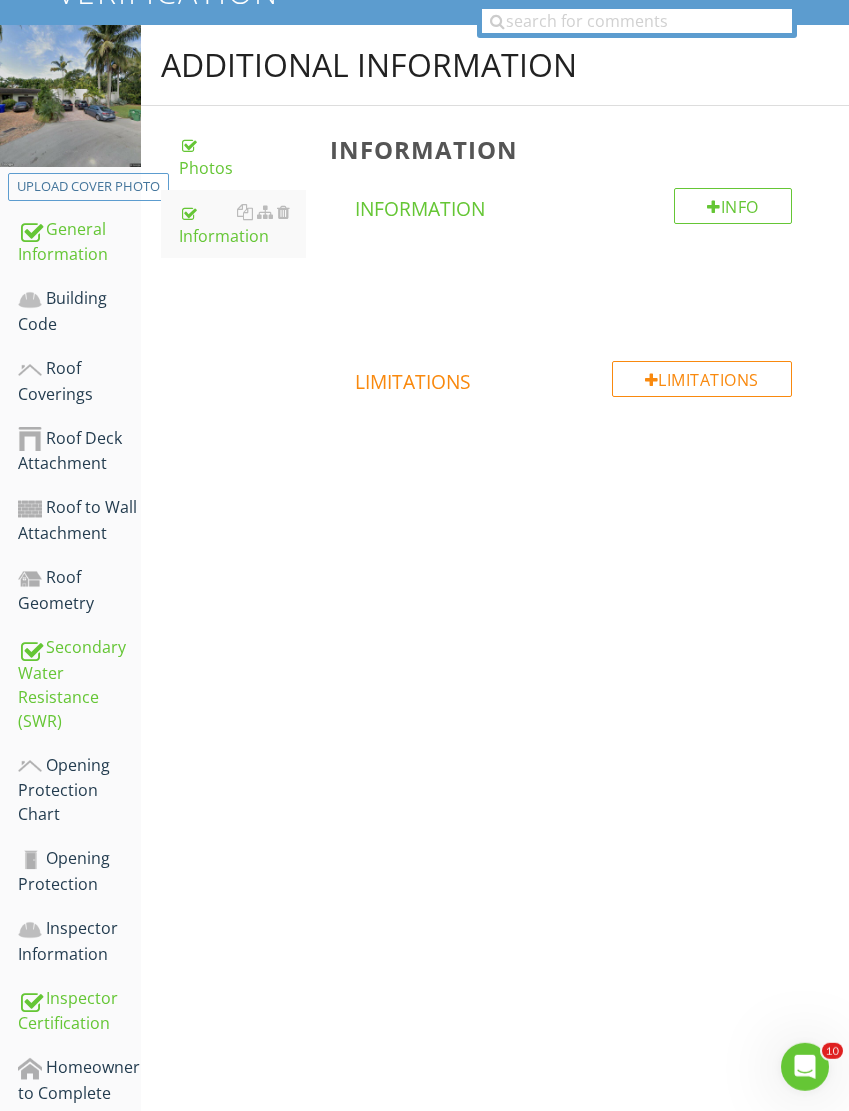 click on "Information" at bounding box center [242, 224] 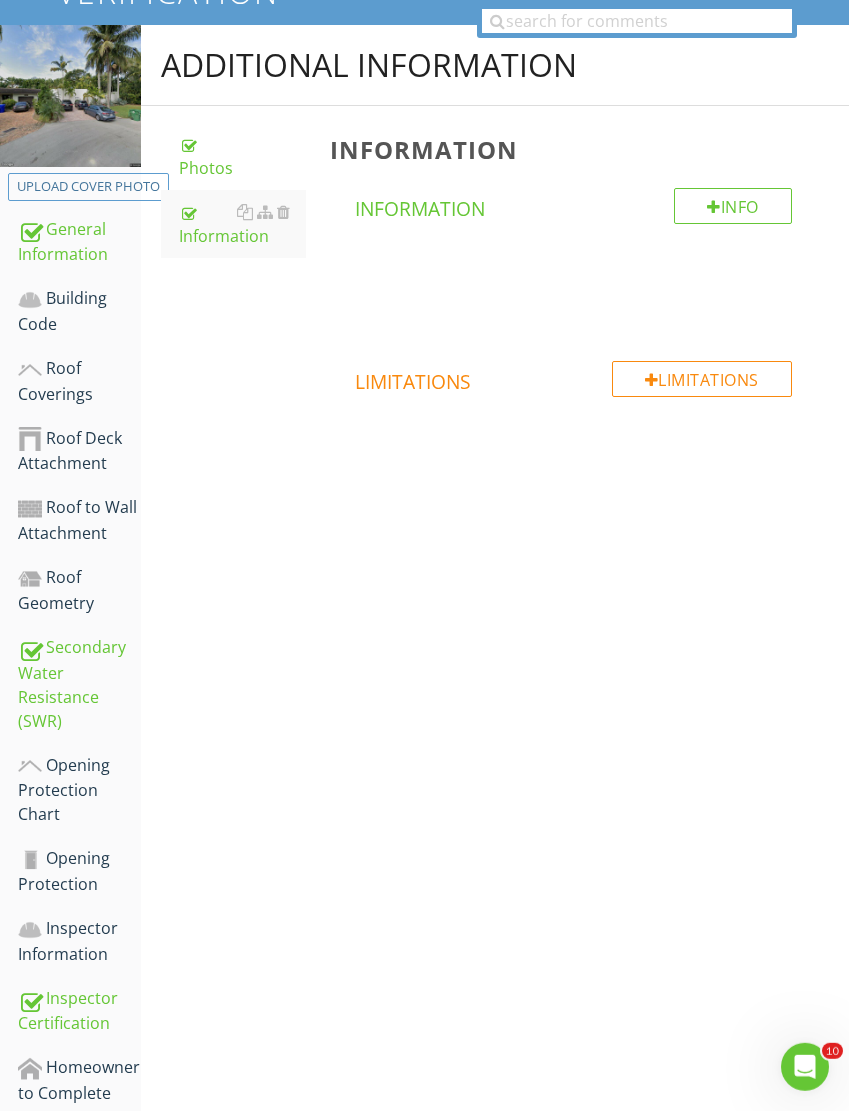 click on "Photos" at bounding box center [242, 156] 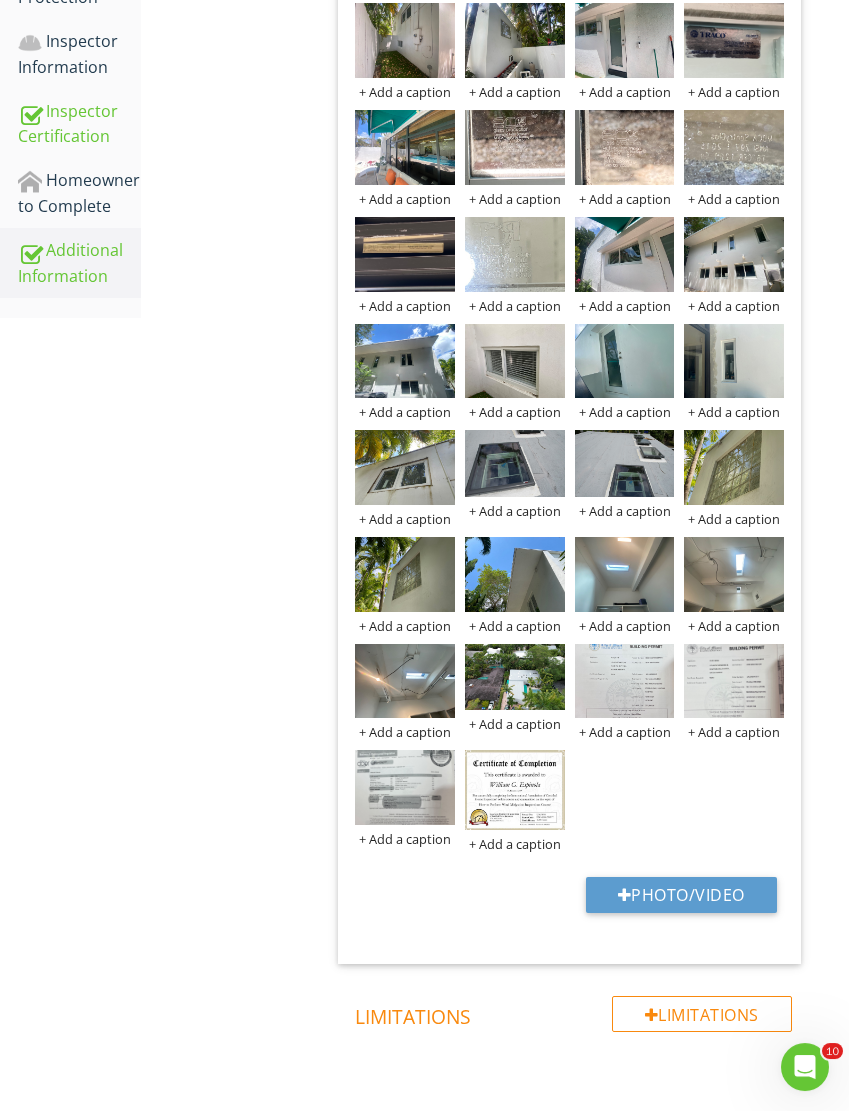 scroll, scrollTop: 1151, scrollLeft: 0, axis: vertical 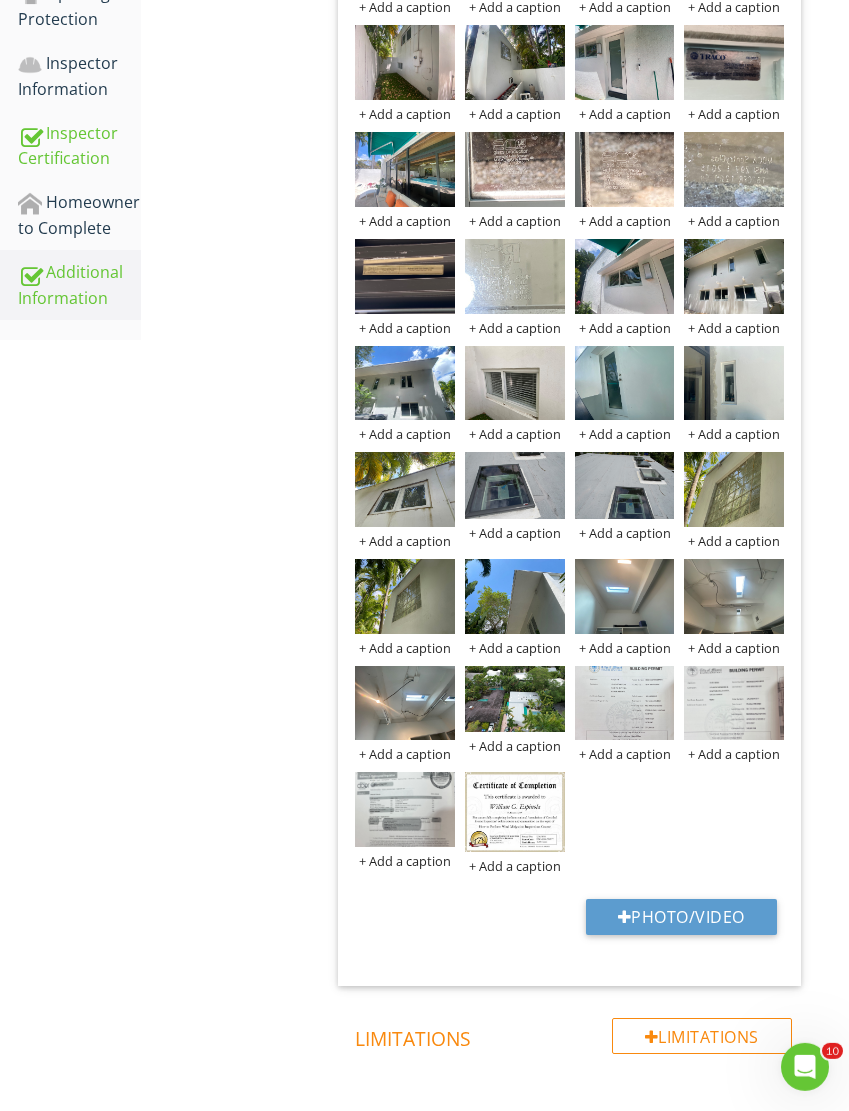 click on "Photo/Video" at bounding box center (681, 917) 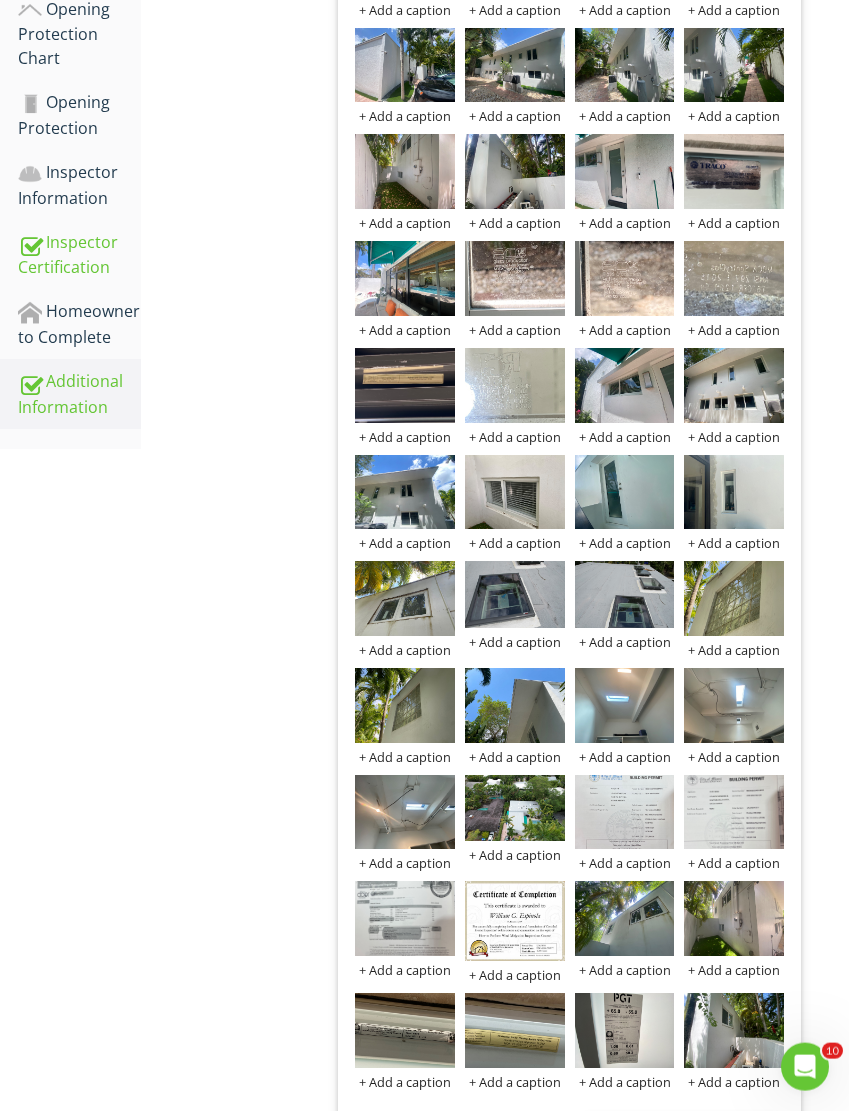 scroll, scrollTop: 1042, scrollLeft: 0, axis: vertical 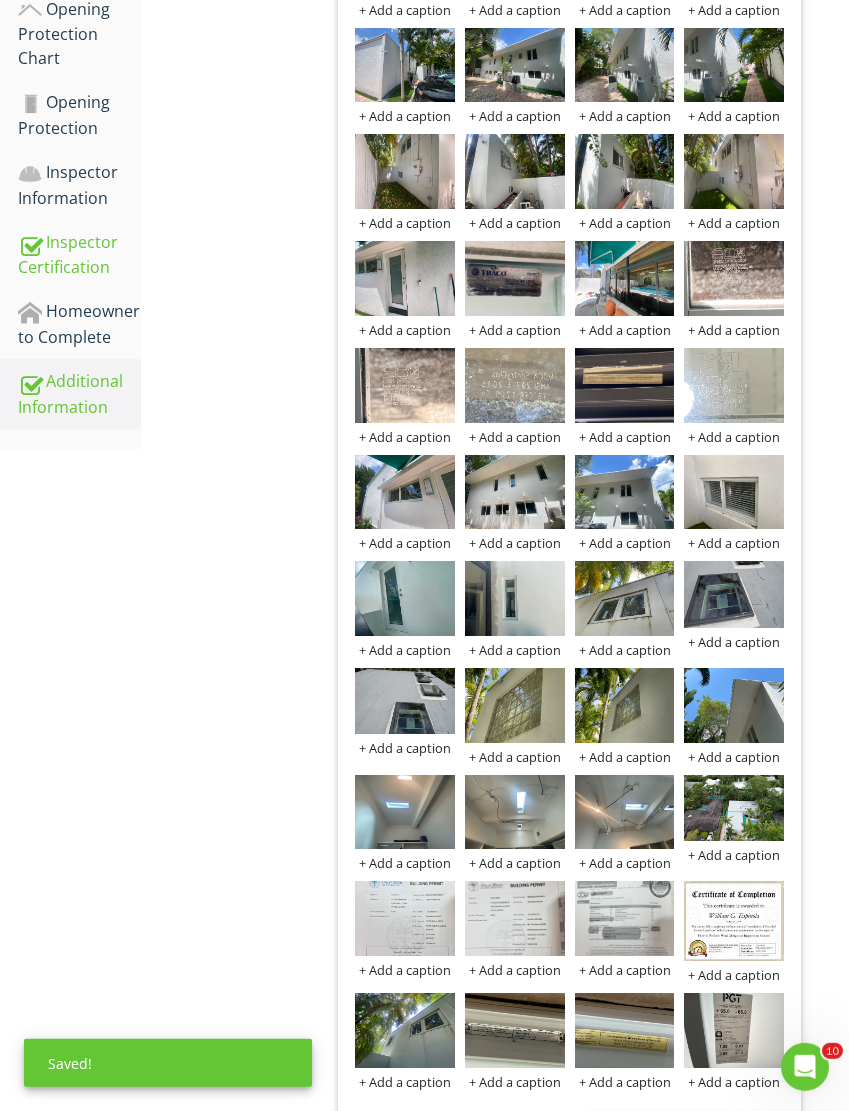 click at bounding box center (0, 0) 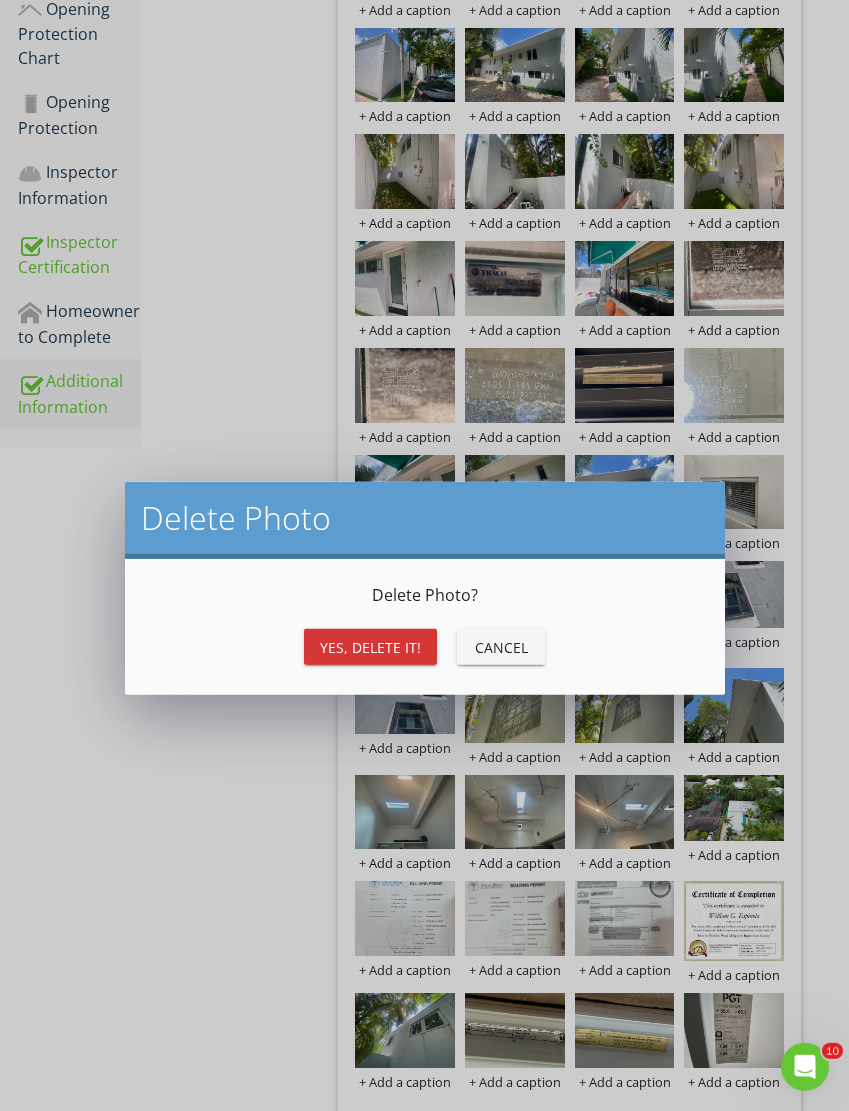 click on "Yes, Delete it!" at bounding box center [370, 647] 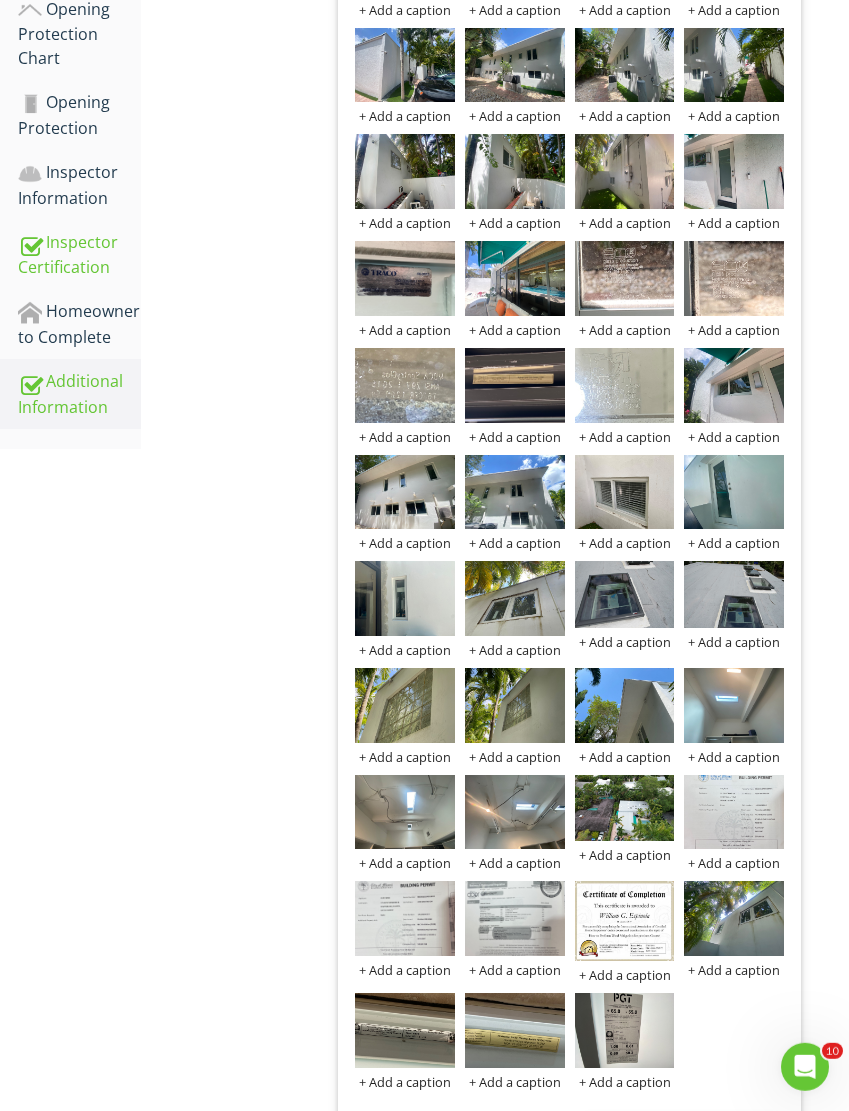 click at bounding box center (0, 0) 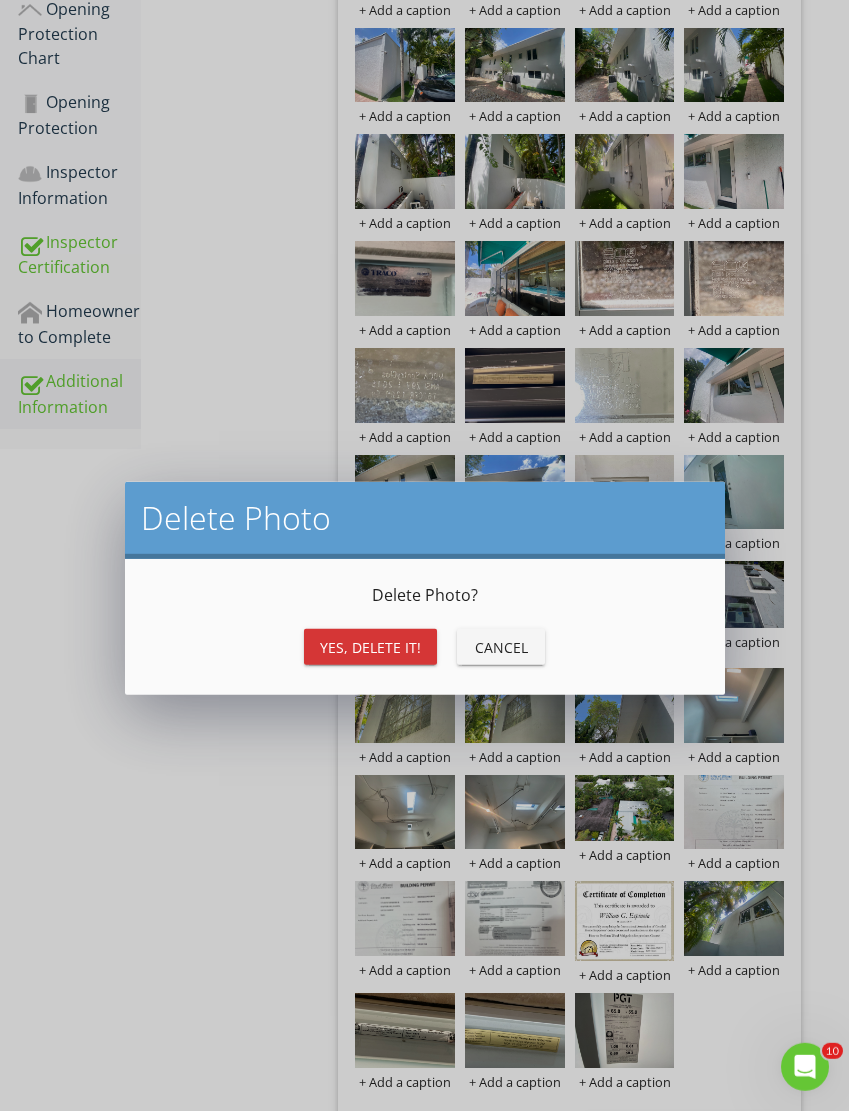 click on "Yes, Delete it!" at bounding box center (370, 647) 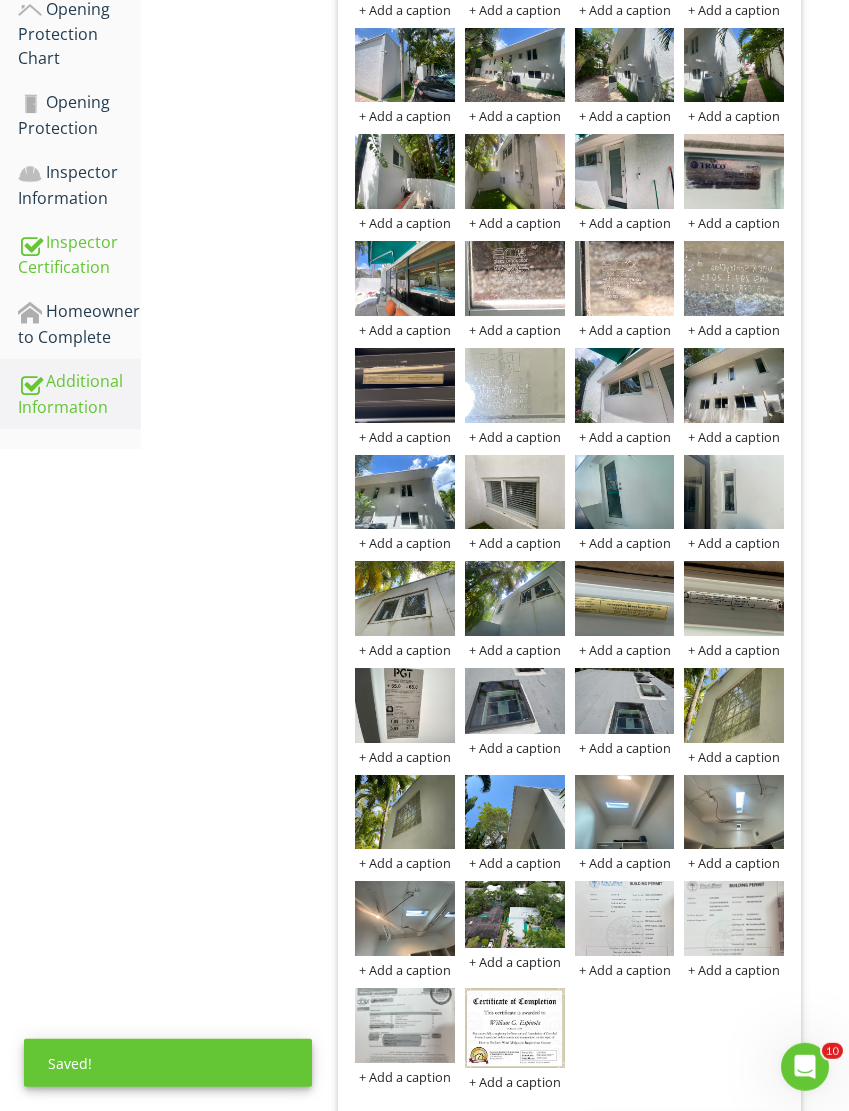click at bounding box center [0, 0] 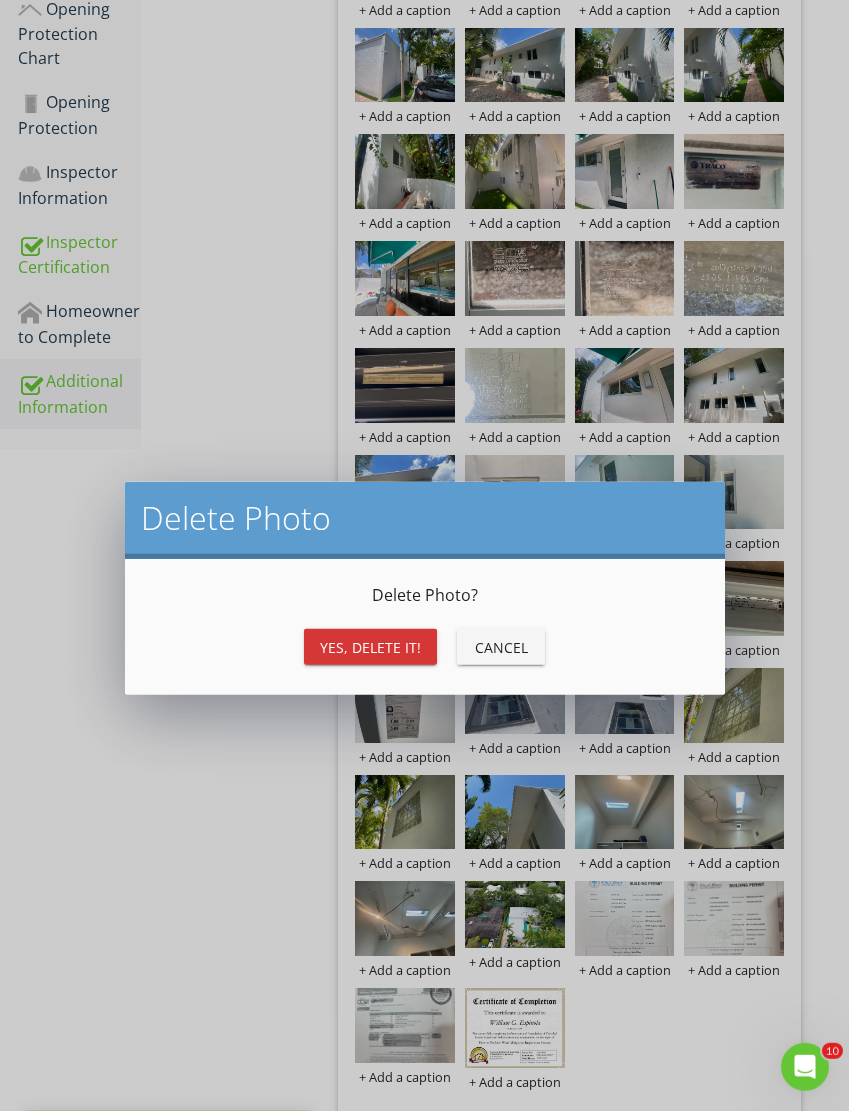 click on "Yes, Delete it!" at bounding box center (370, 647) 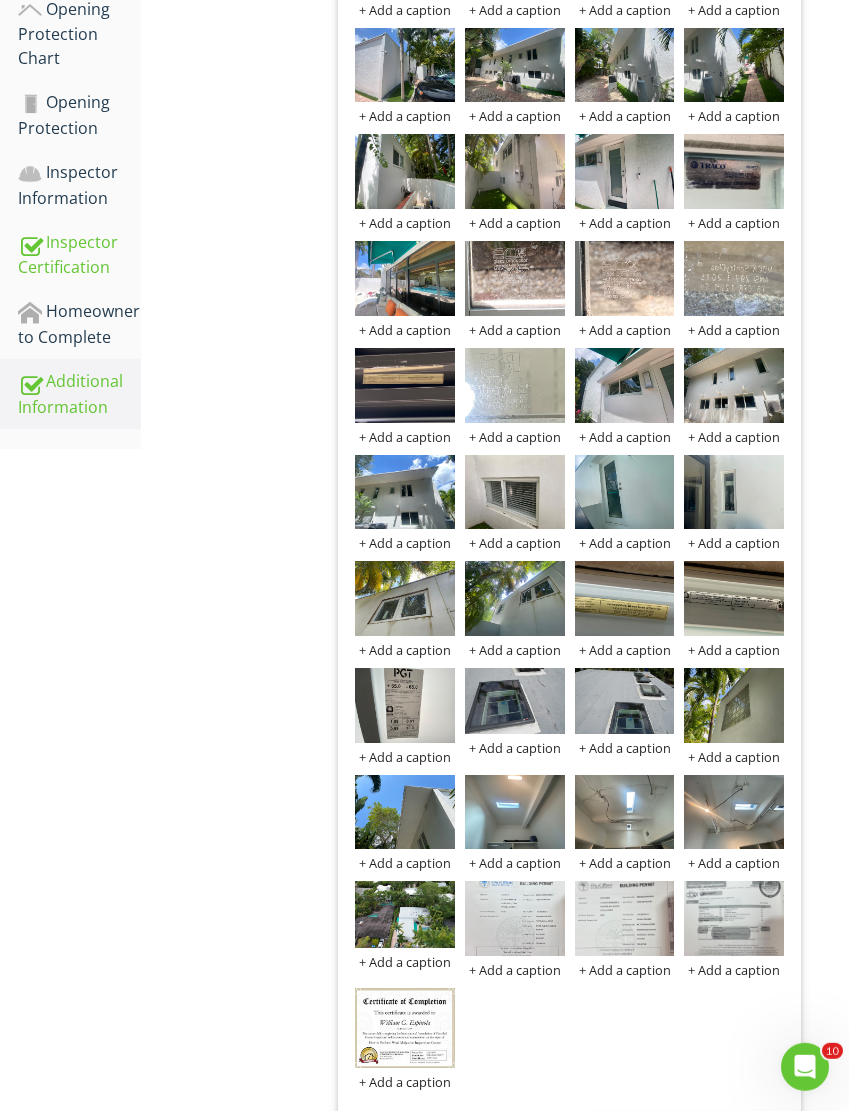 click at bounding box center (0, 0) 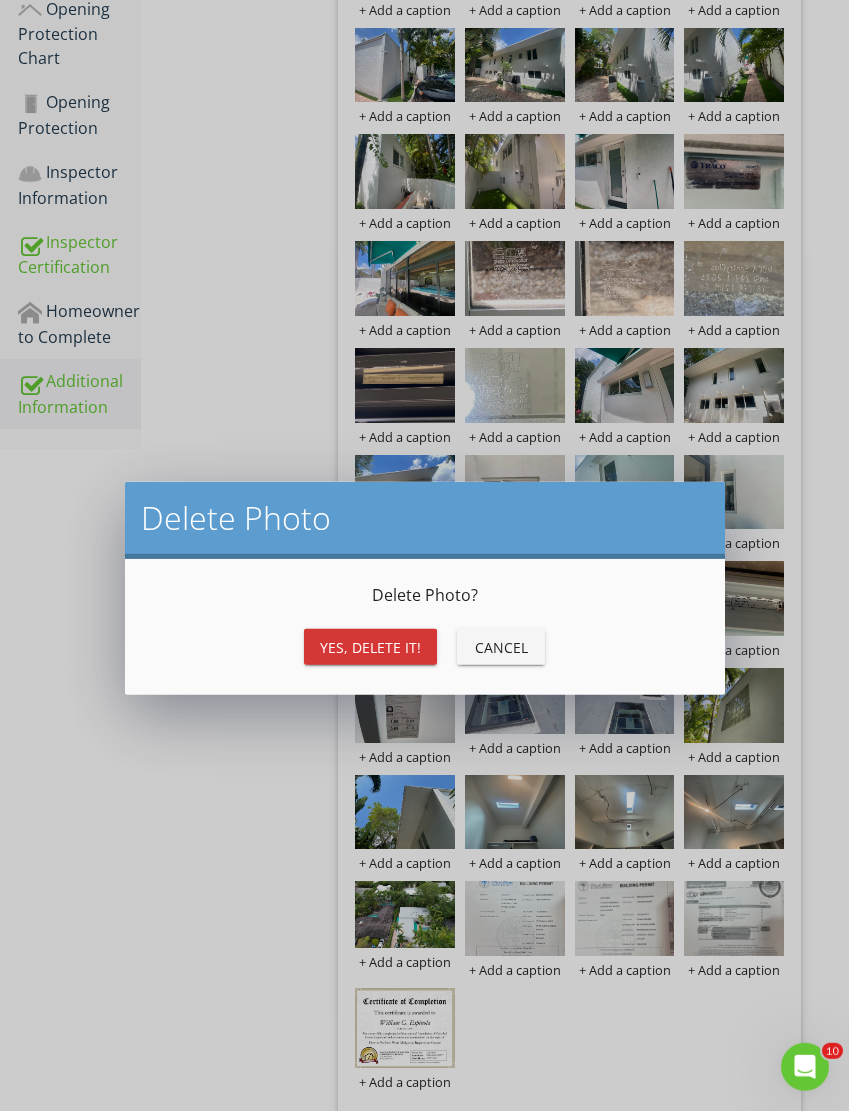 click on "Yes, Delete it!" at bounding box center [370, 647] 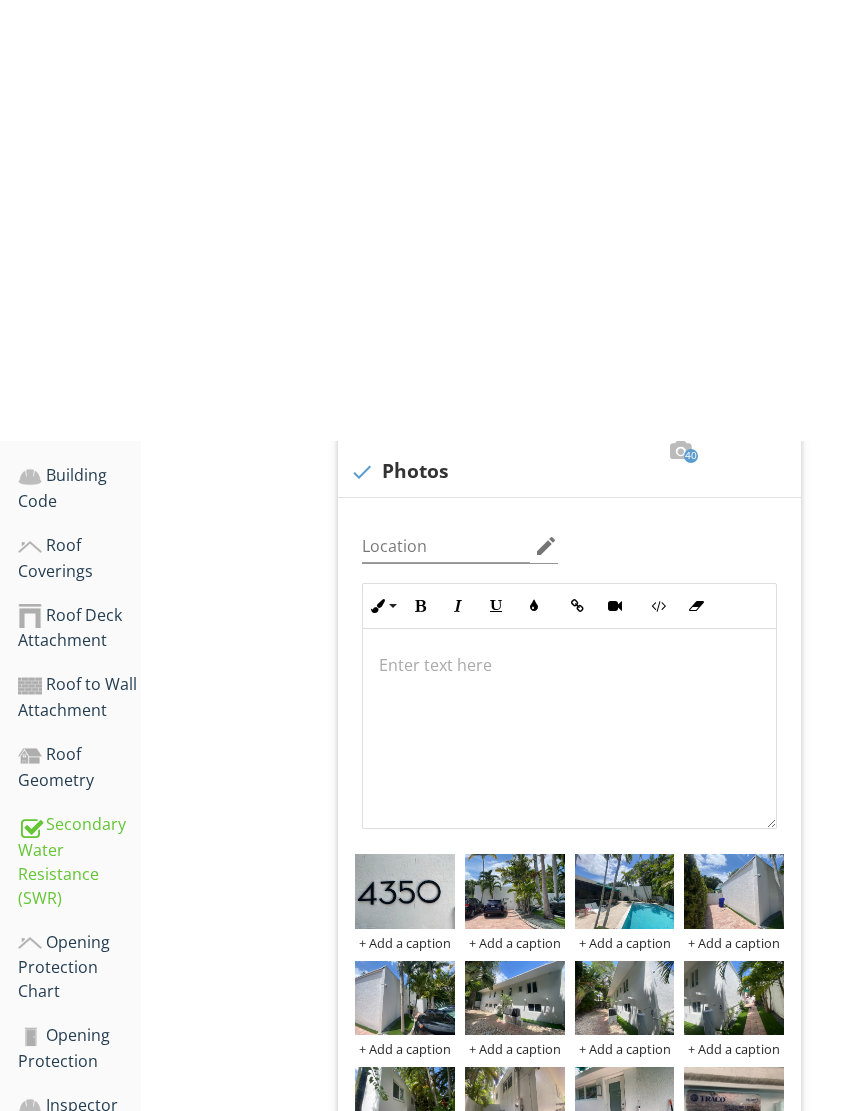 scroll, scrollTop: 0, scrollLeft: 0, axis: both 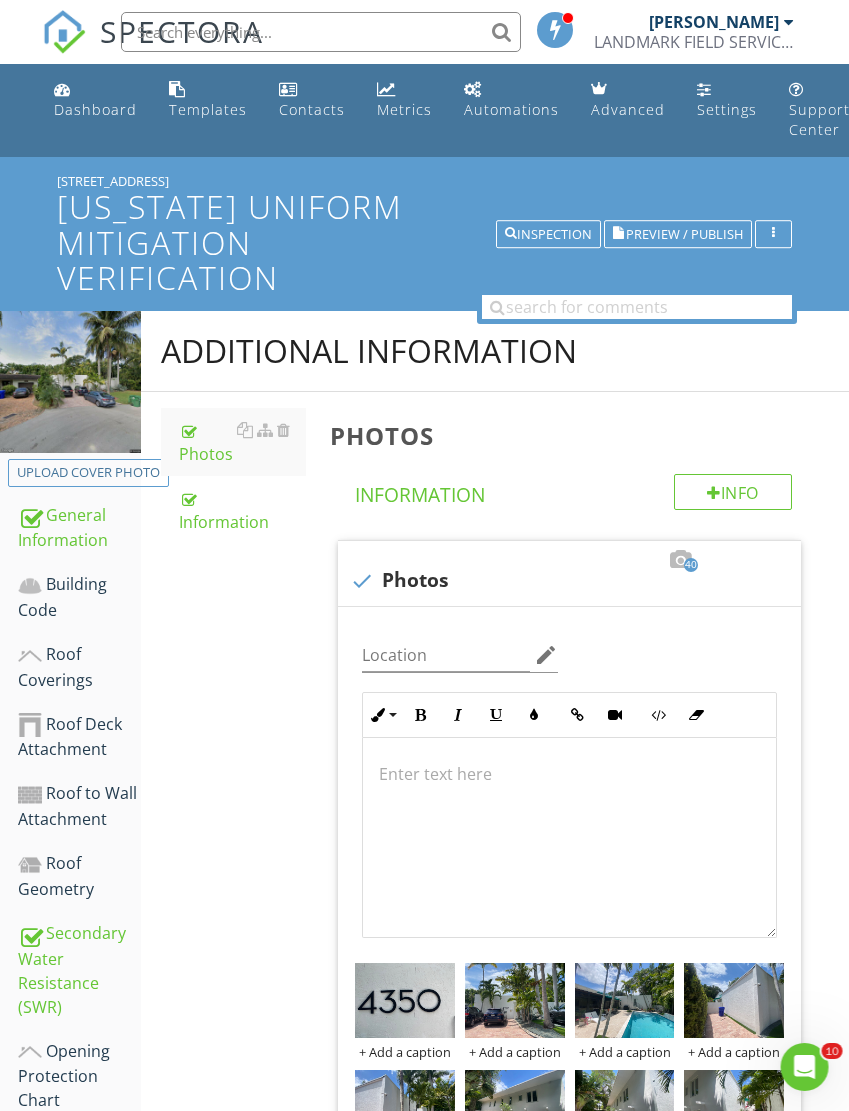 click on "Preview / Publish" at bounding box center [684, 234] 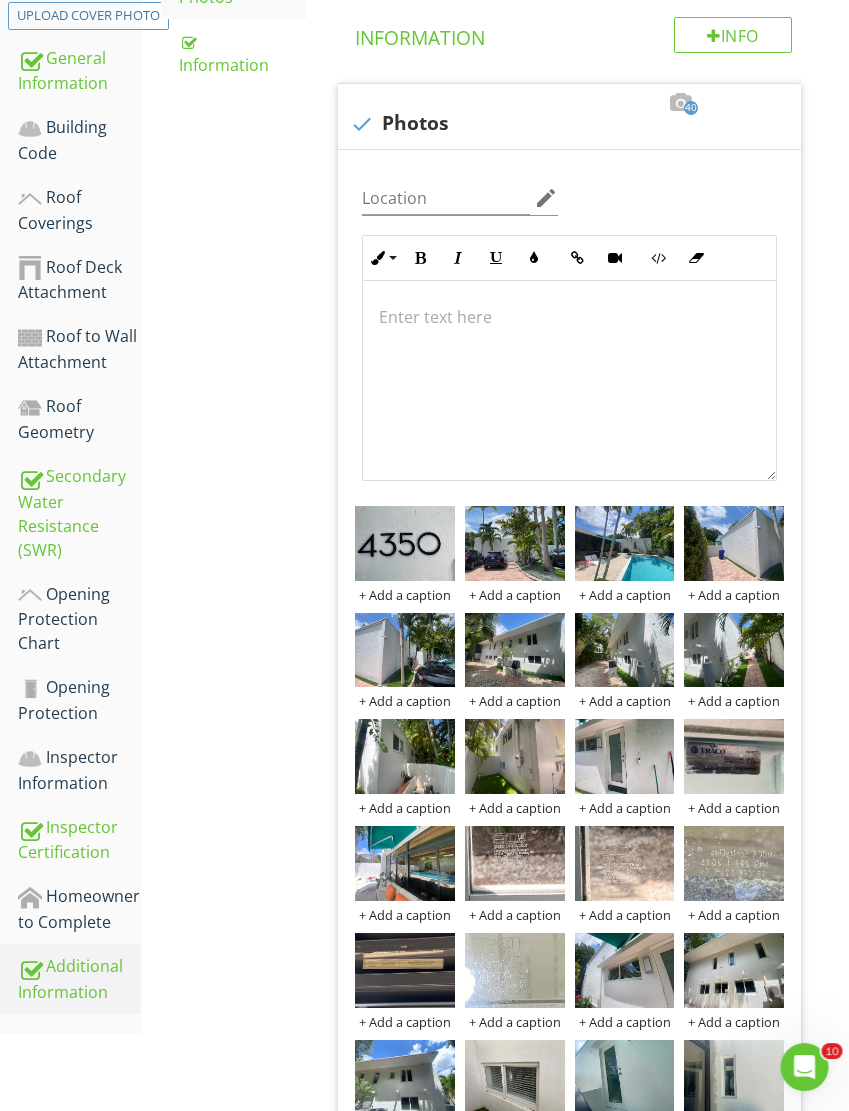 scroll, scrollTop: 488, scrollLeft: 0, axis: vertical 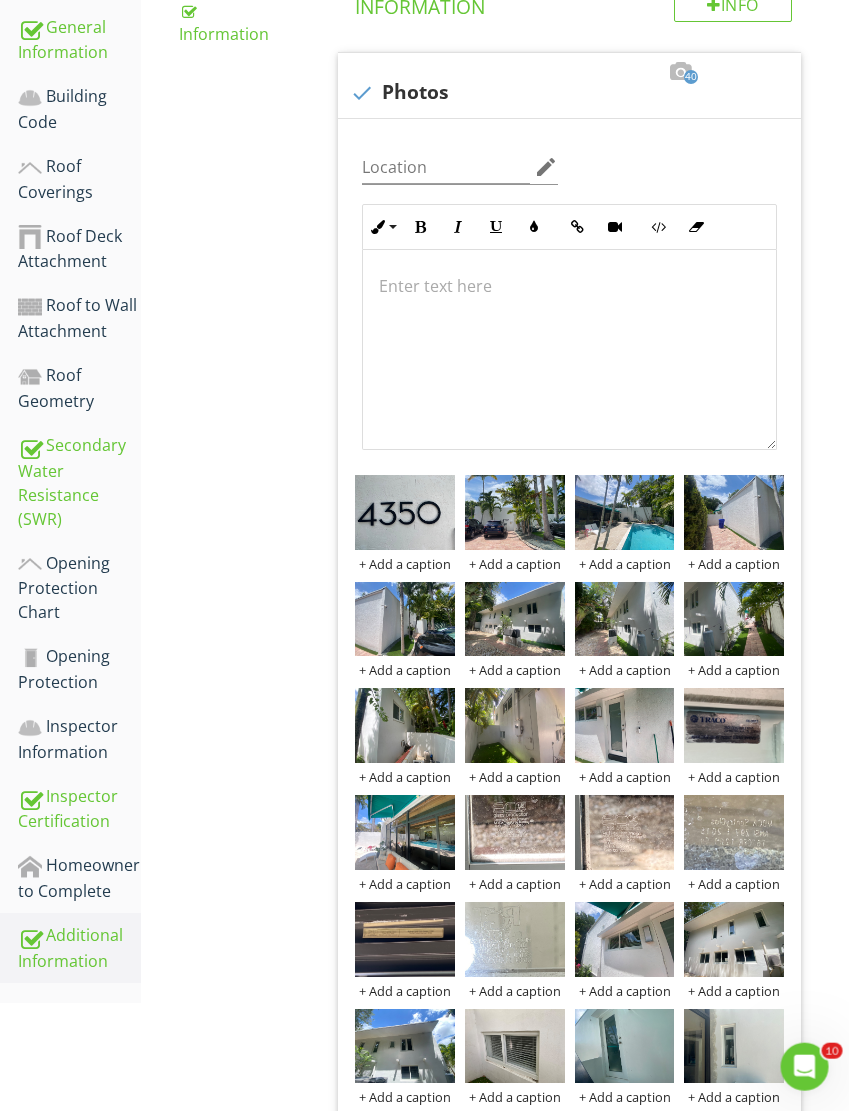 click on "Opening Protection" at bounding box center (79, 669) 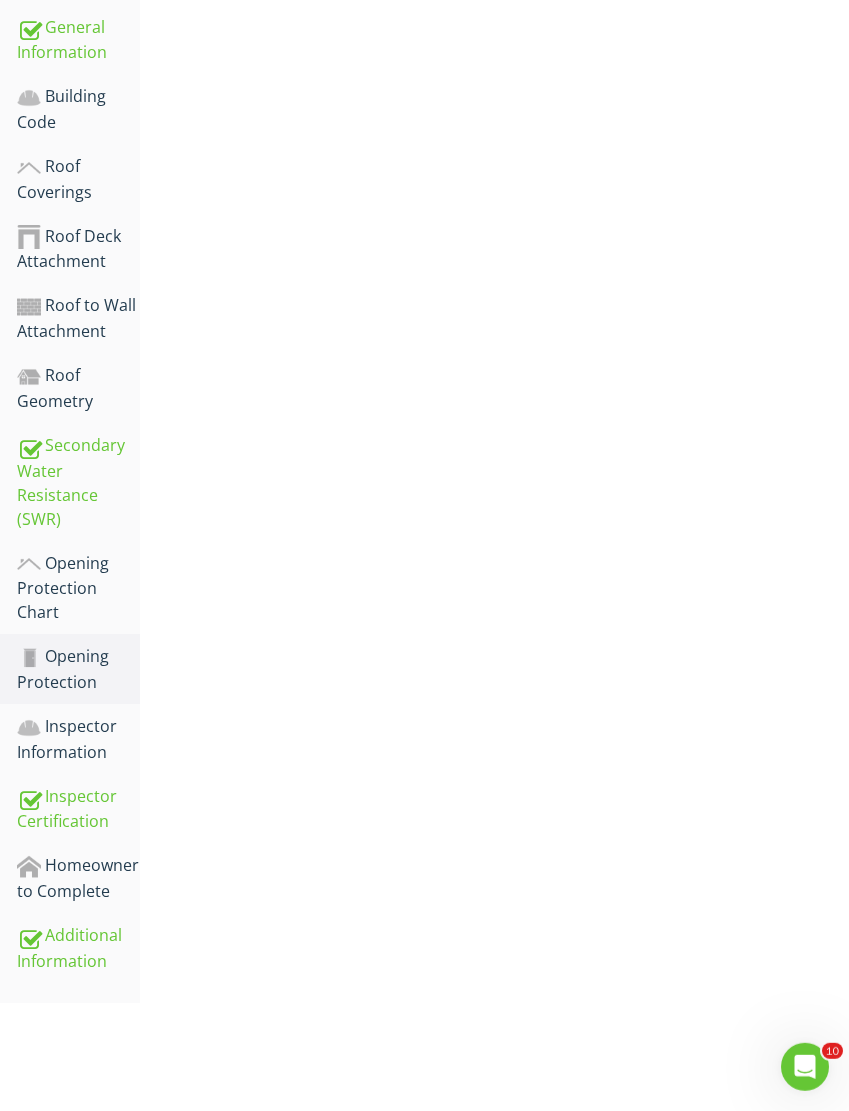 scroll, scrollTop: 287, scrollLeft: 1, axis: both 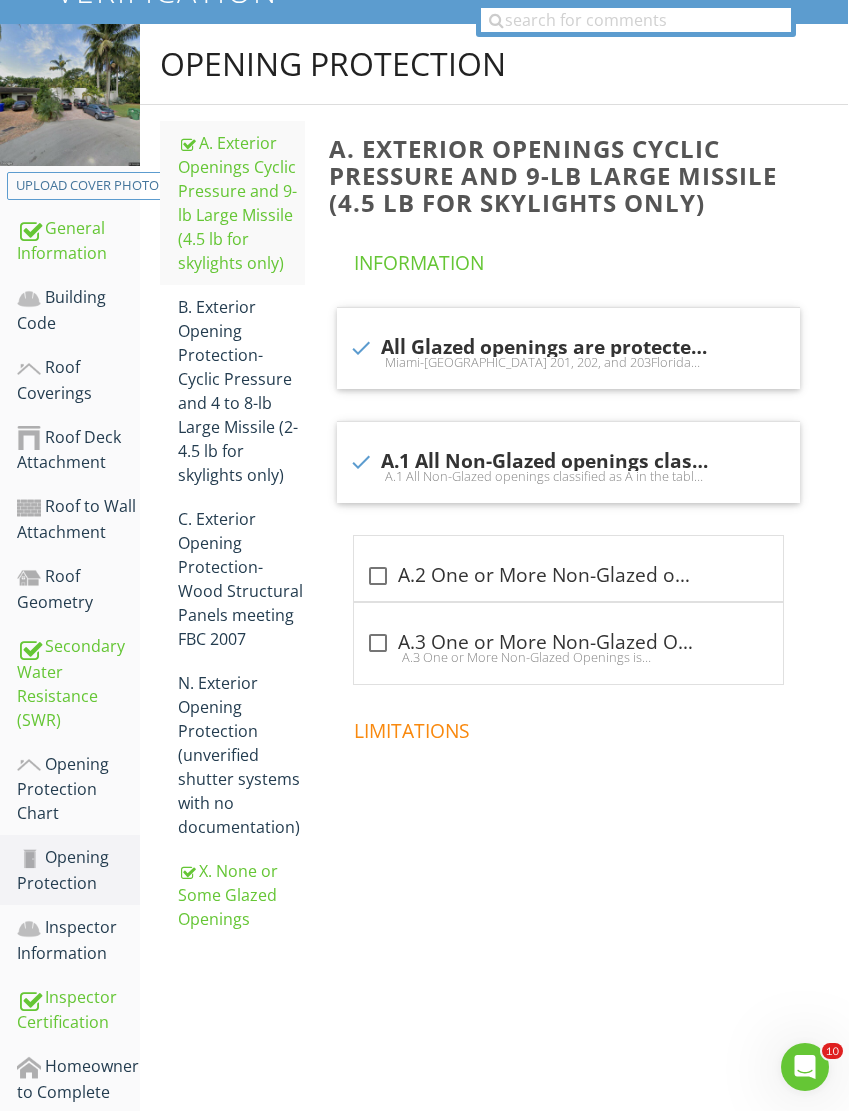 click on "Opening Protection" at bounding box center [78, 870] 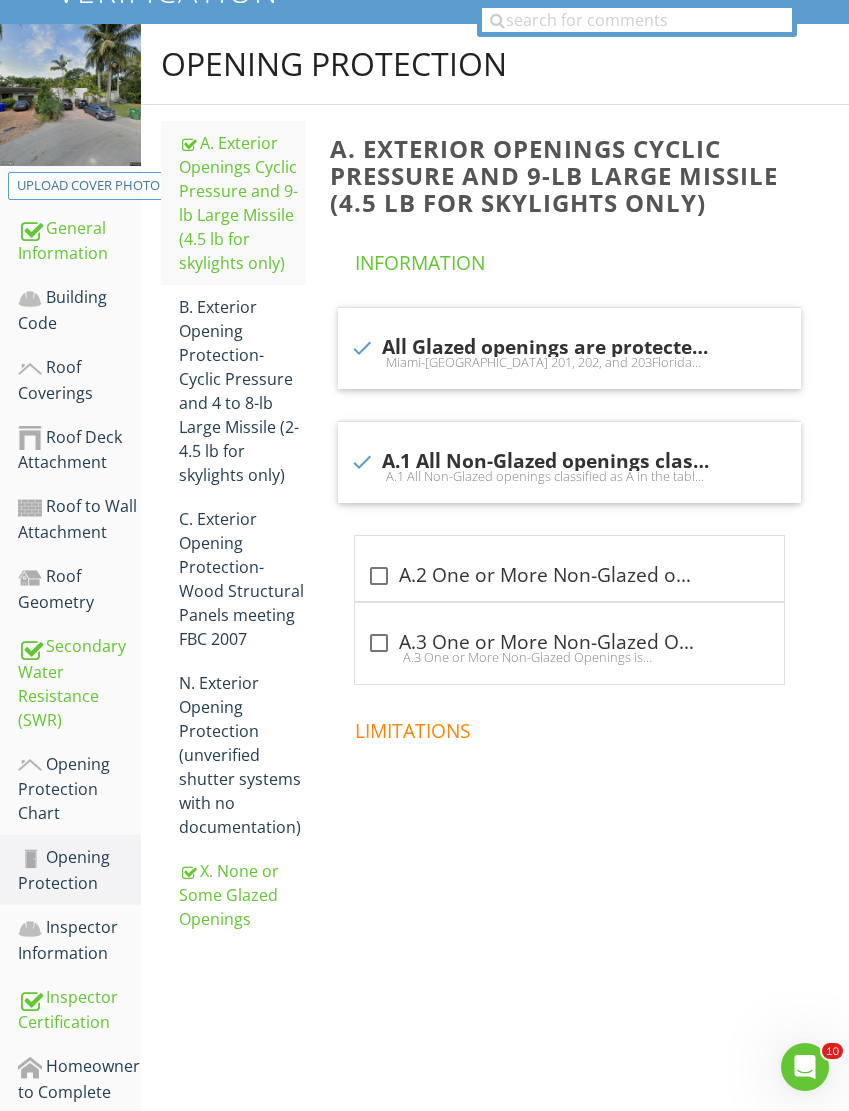 scroll, scrollTop: 287, scrollLeft: 1, axis: both 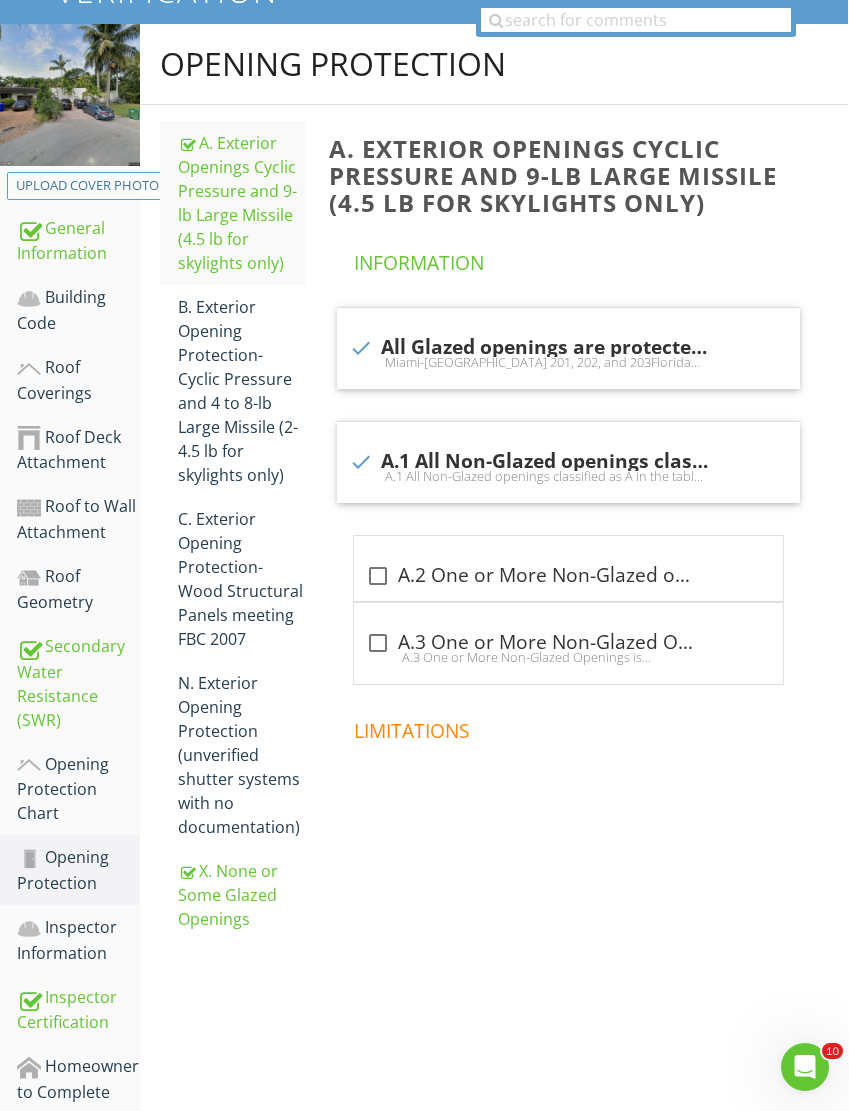 click on "Opening Protection" at bounding box center [78, 870] 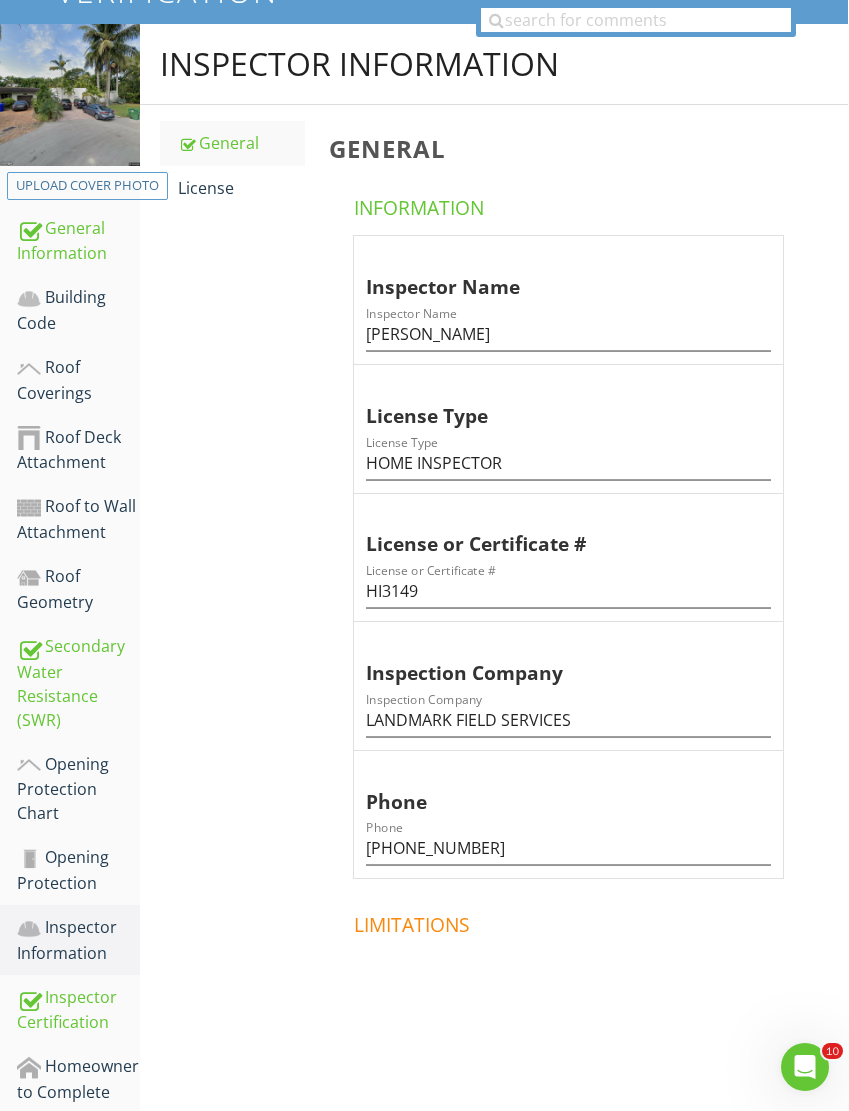 click on "Opening Protection" at bounding box center (78, 870) 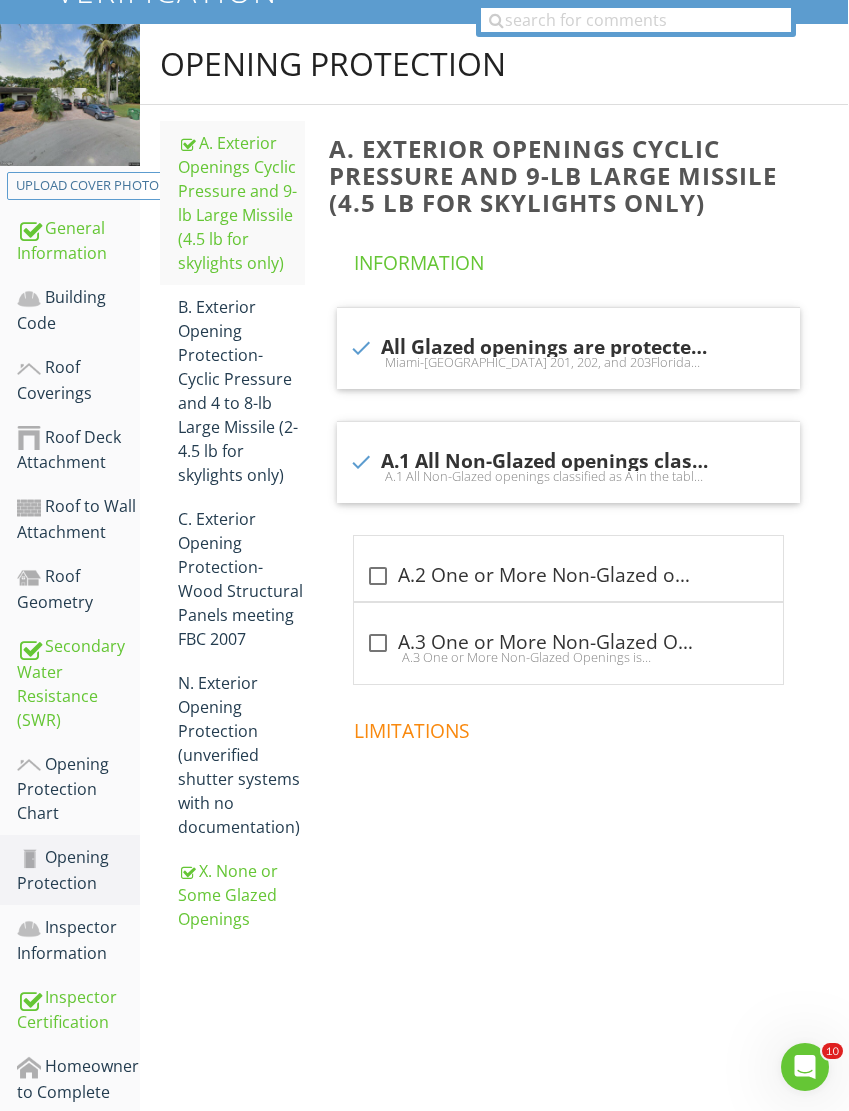 click on "X. None or Some Glazed Openings" at bounding box center (241, 895) 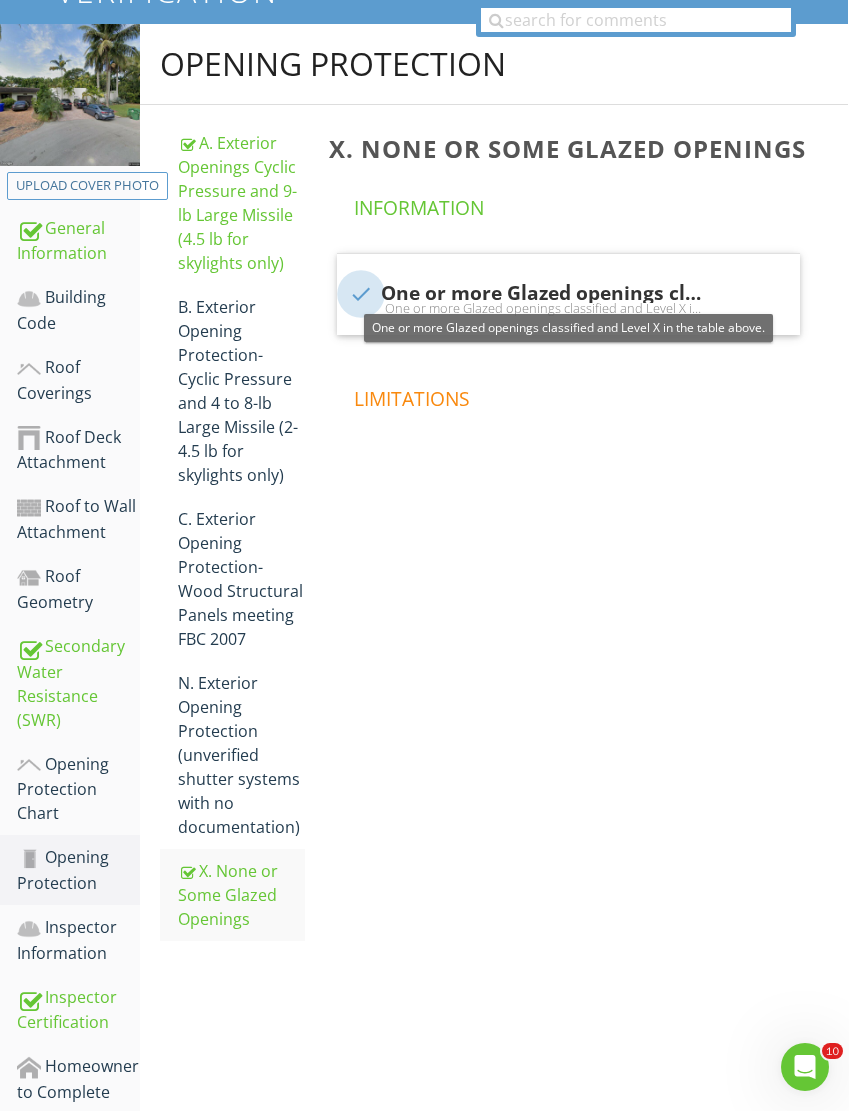 click at bounding box center [361, 294] 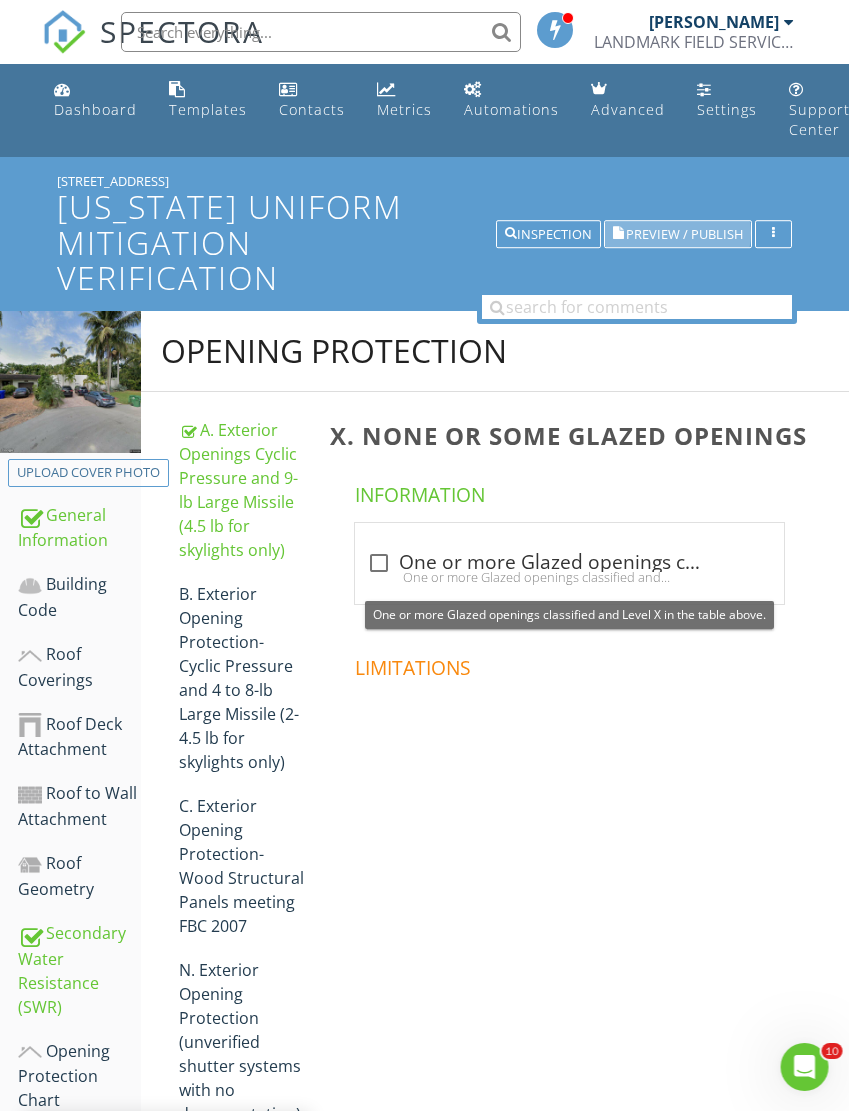 scroll, scrollTop: 0, scrollLeft: 1, axis: horizontal 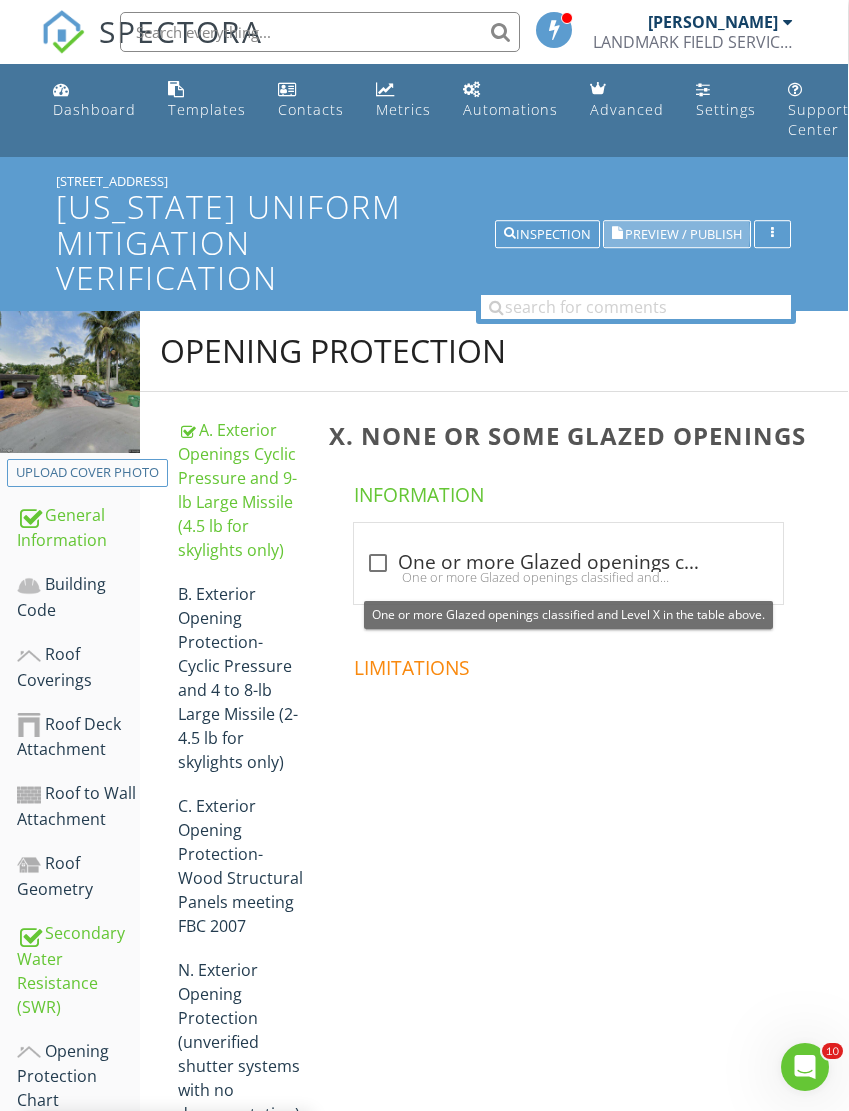 click on "Preview / Publish" at bounding box center (683, 234) 